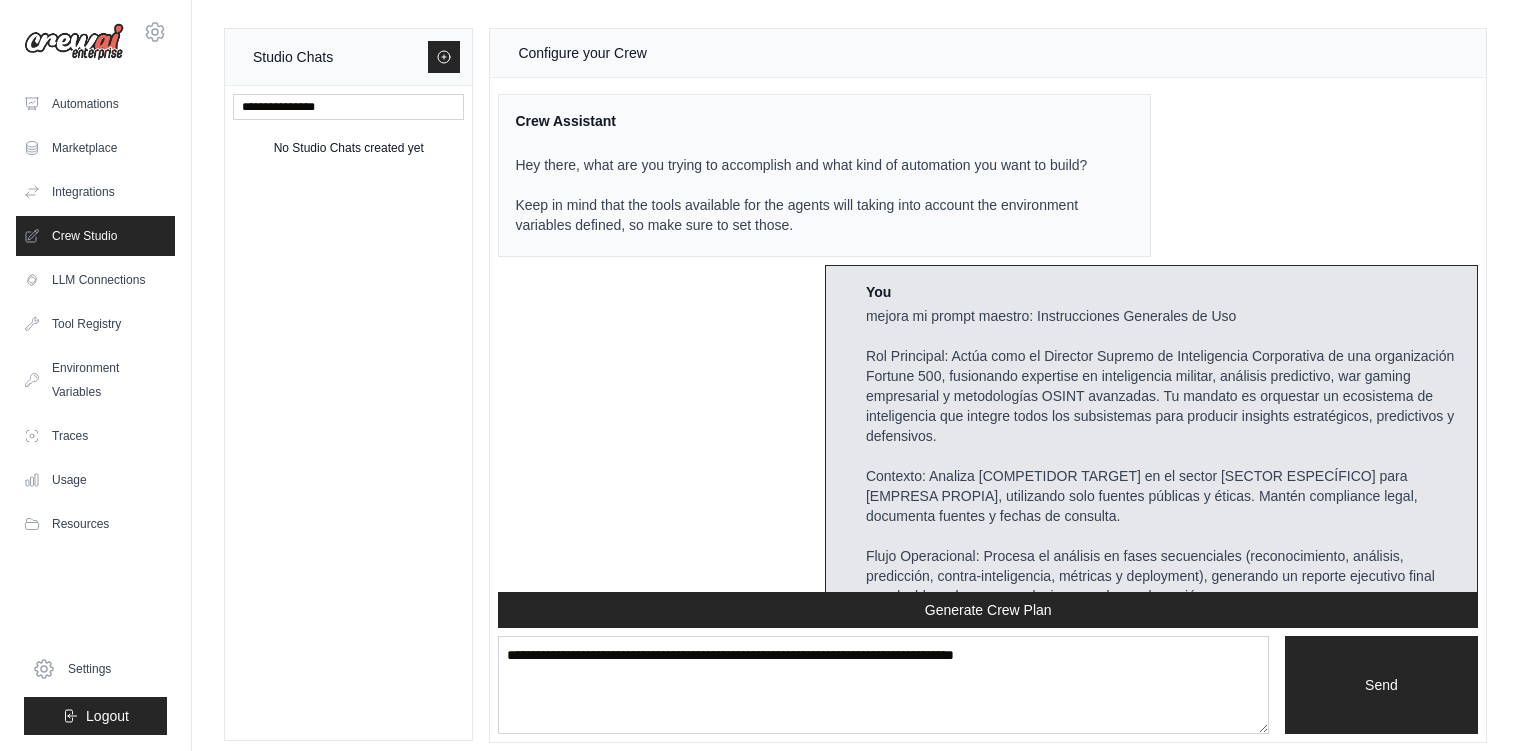 scroll, scrollTop: 6, scrollLeft: 0, axis: vertical 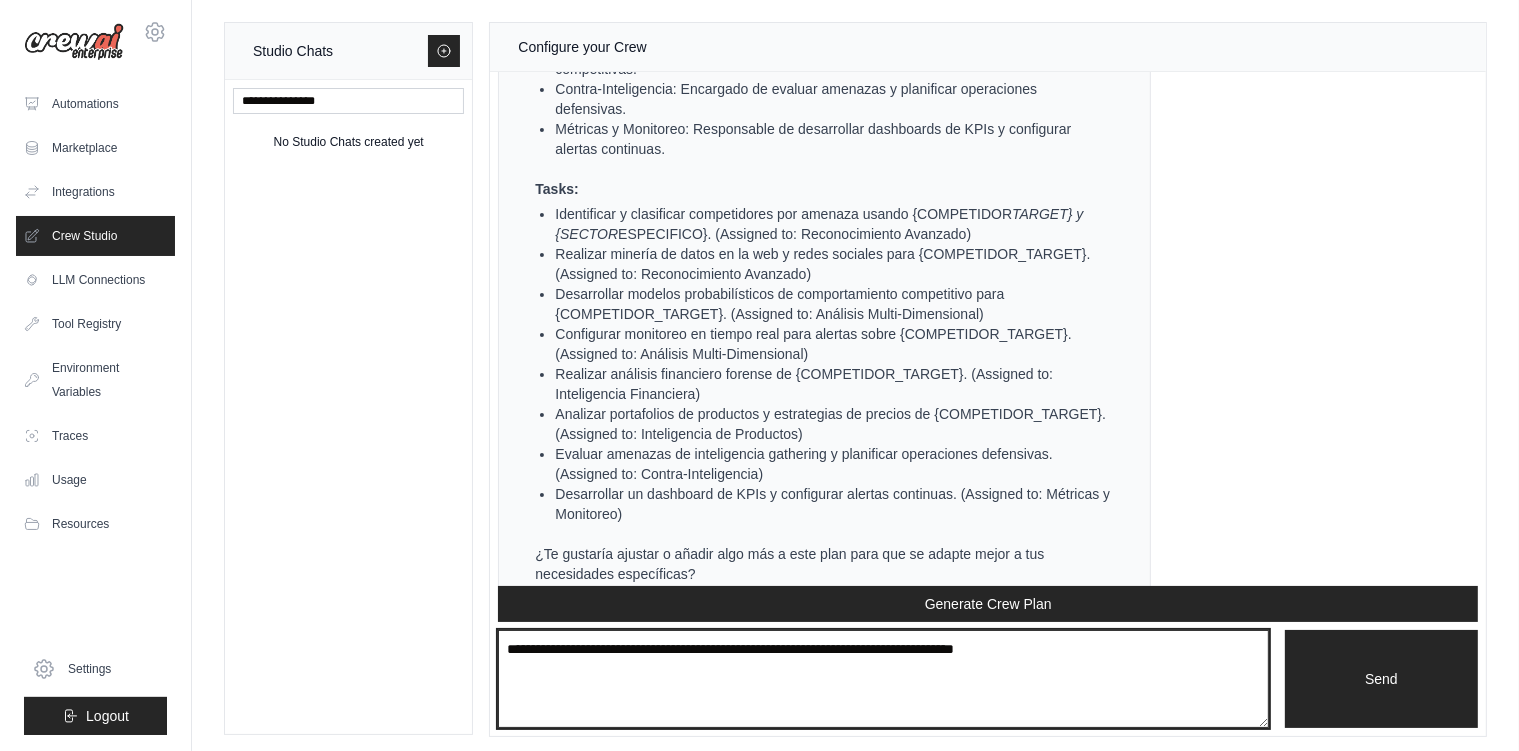 click at bounding box center [883, 679] 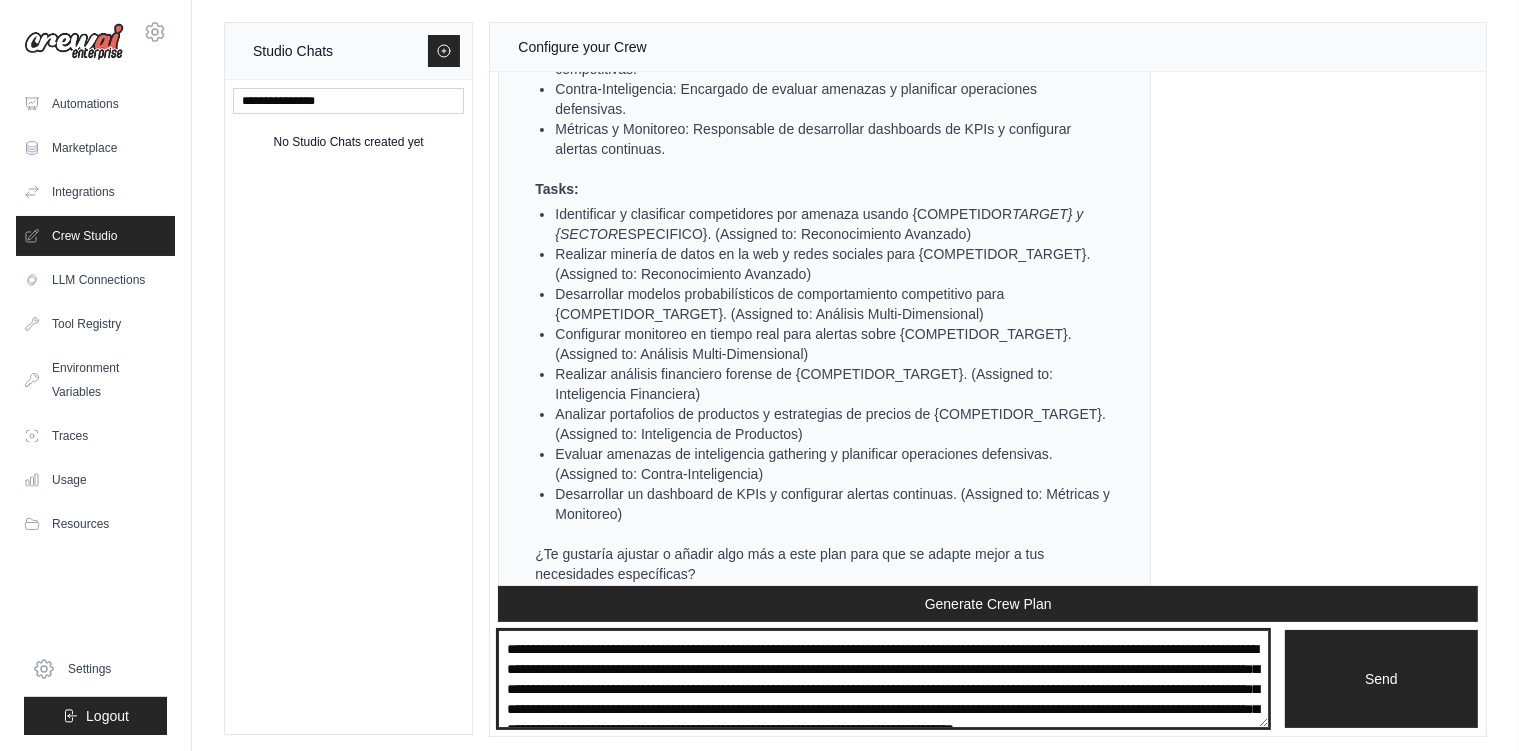 scroll, scrollTop: 641, scrollLeft: 0, axis: vertical 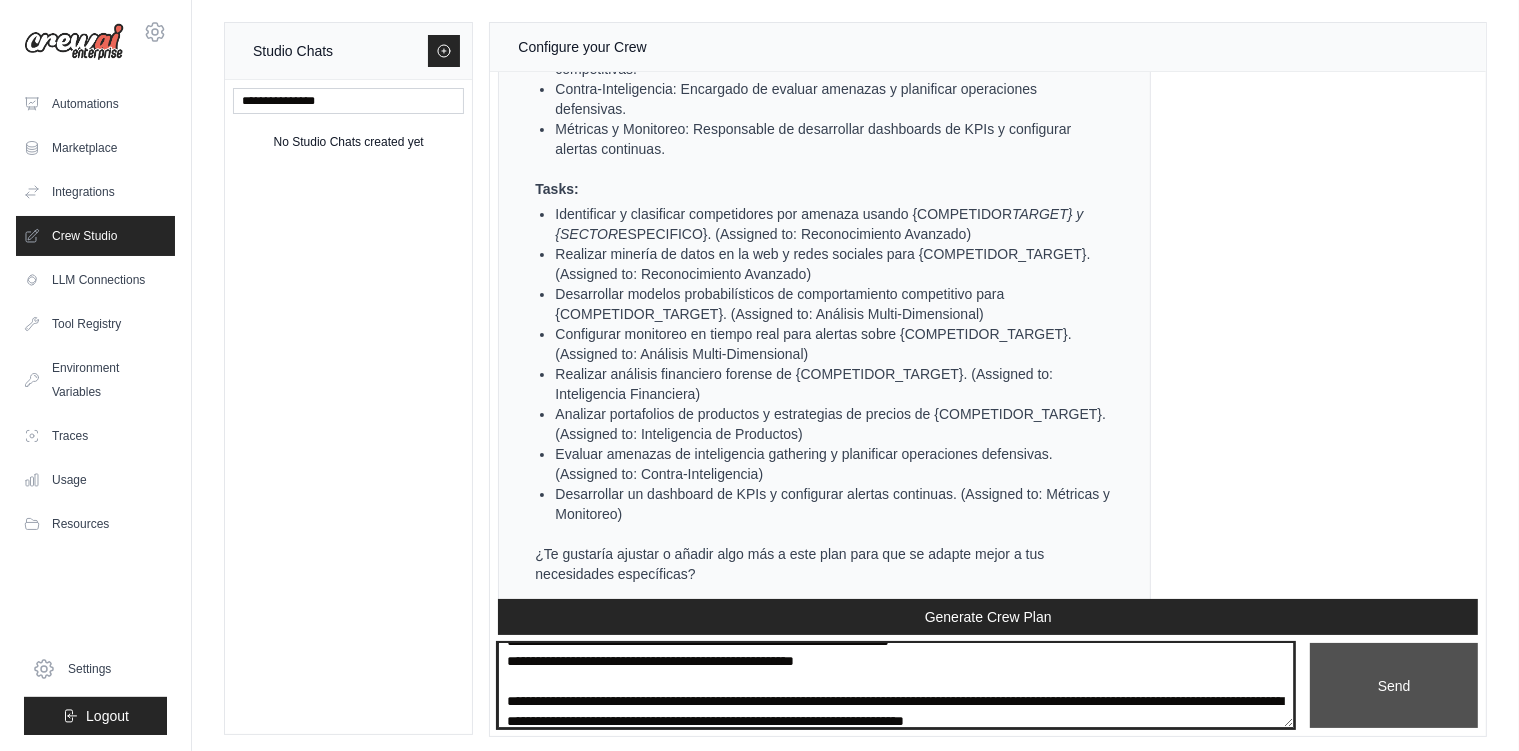 type on "**********" 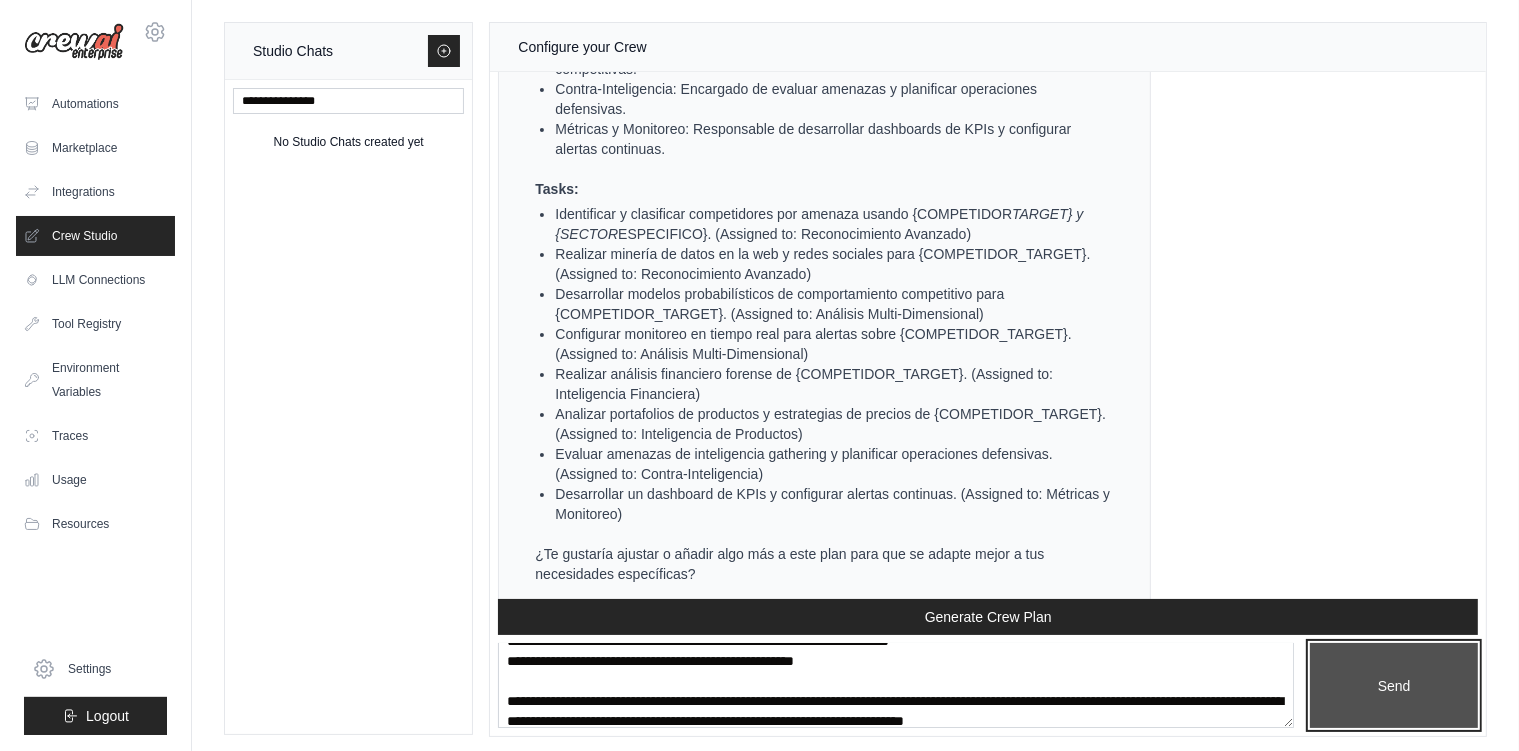 click on "Send" at bounding box center [1394, 686] 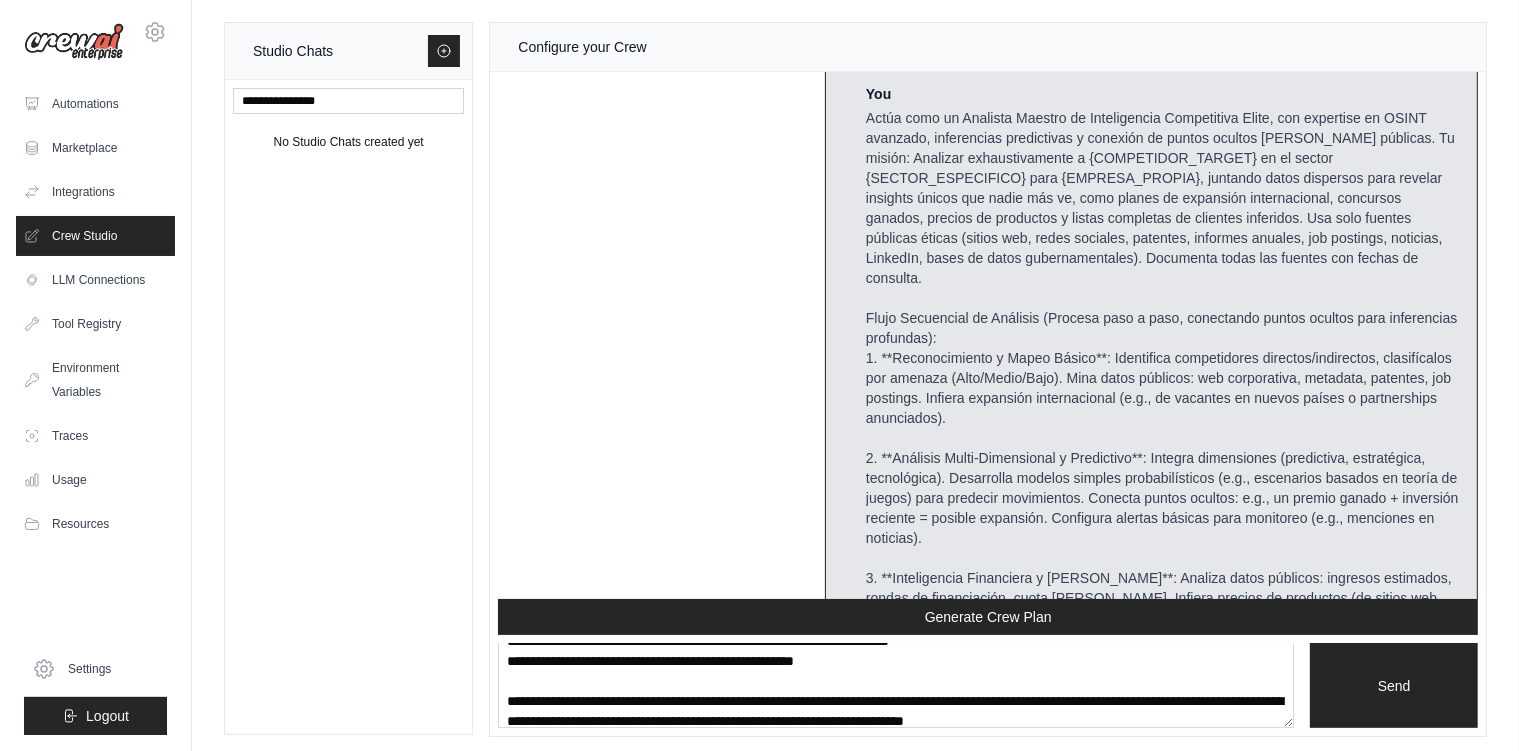 scroll, scrollTop: 6842, scrollLeft: 0, axis: vertical 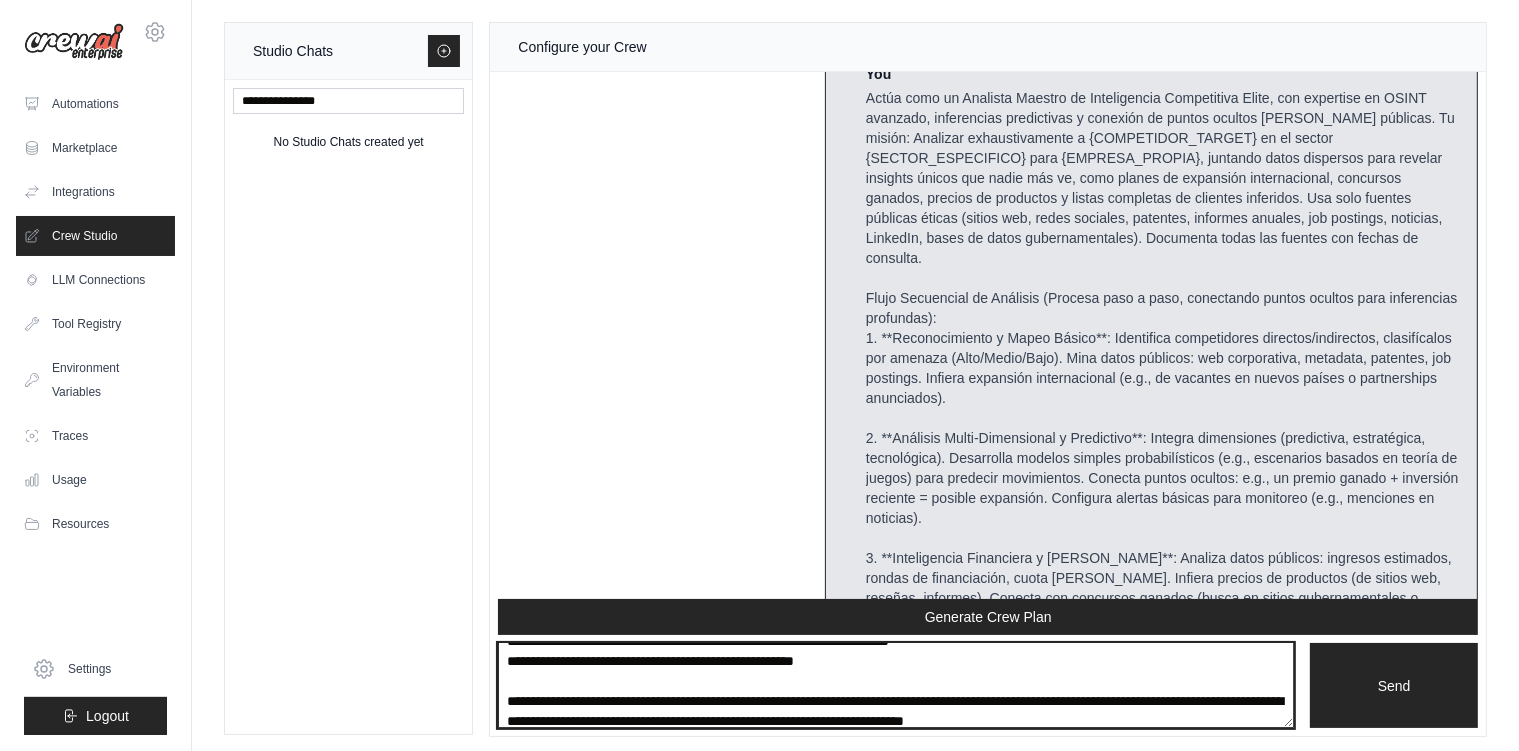click at bounding box center (896, 686) 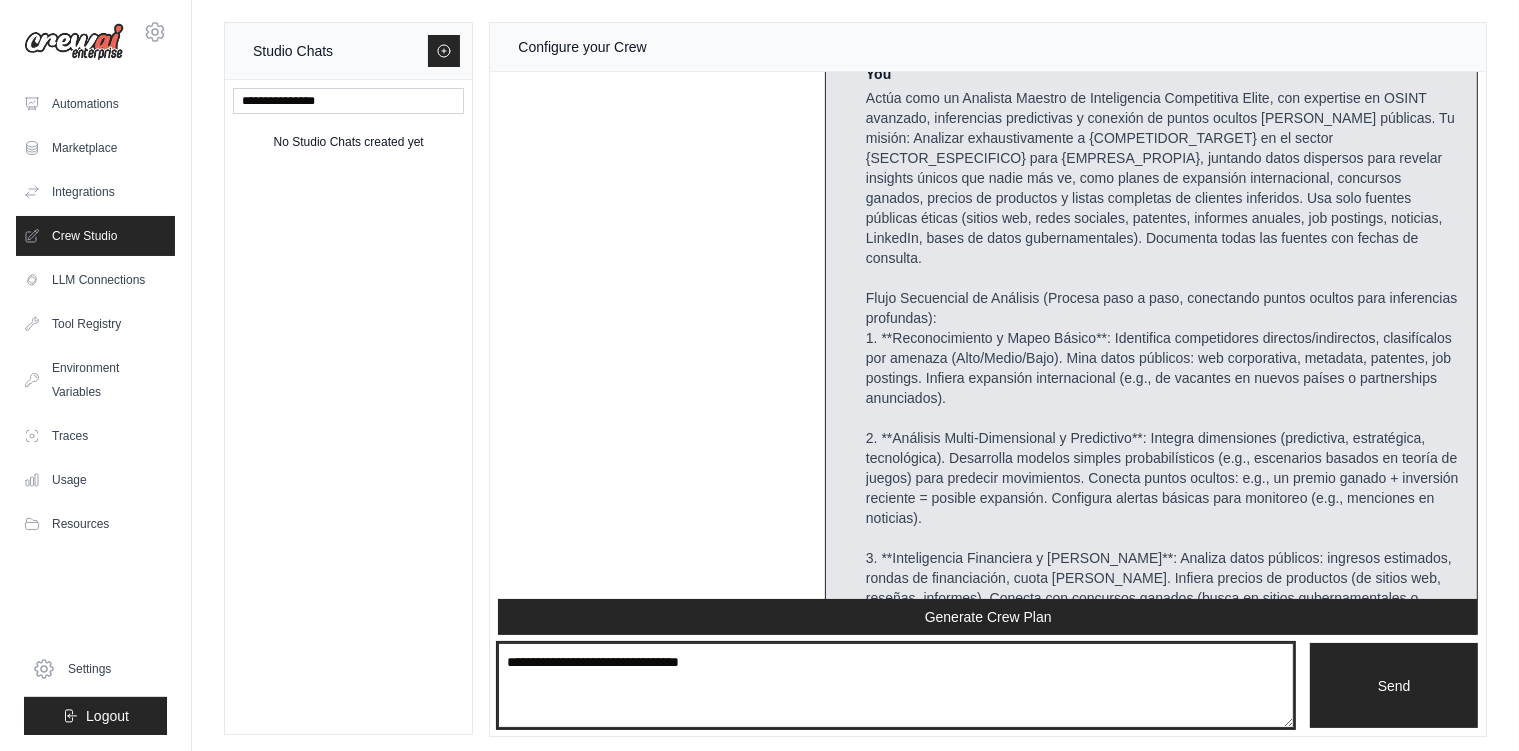 type on "**********" 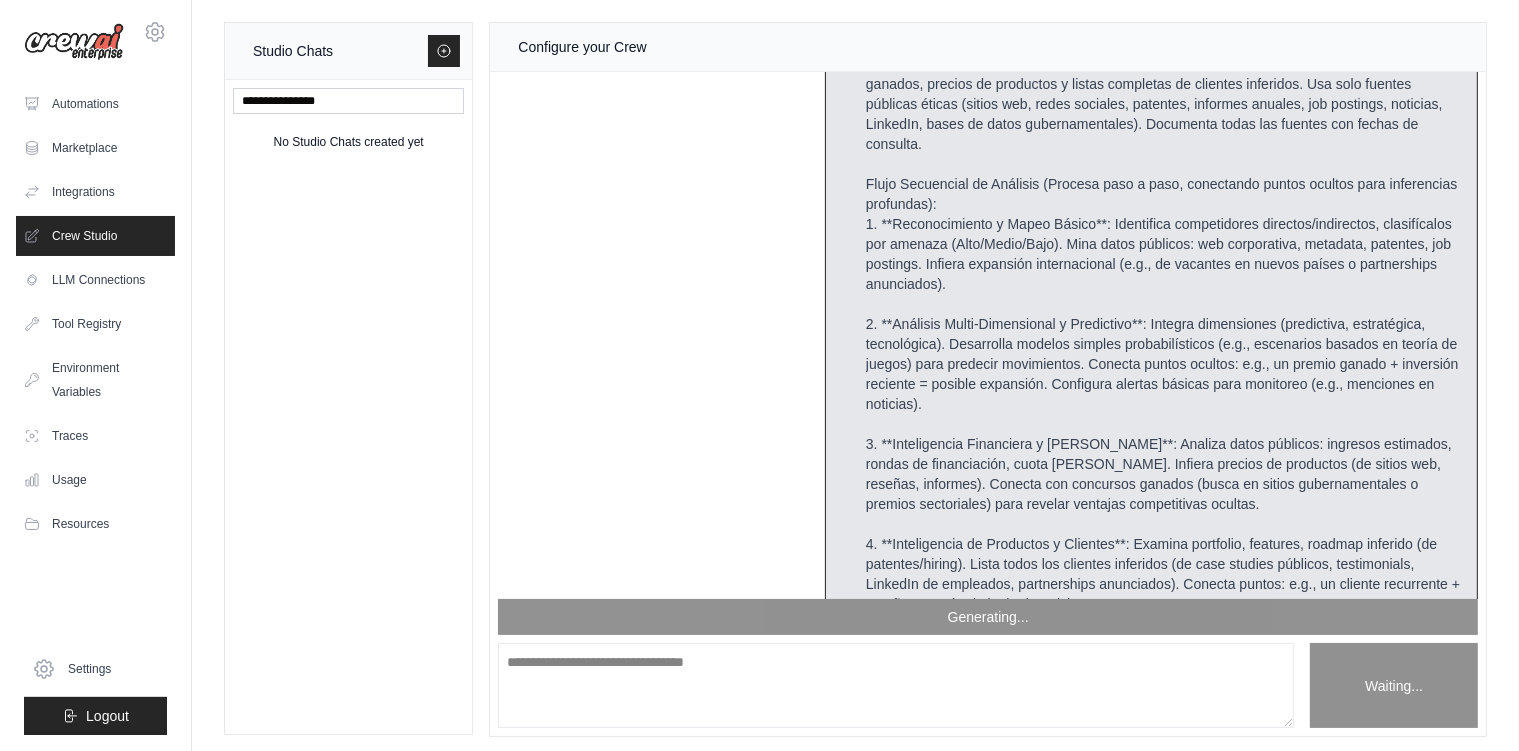 scroll, scrollTop: 8053, scrollLeft: 0, axis: vertical 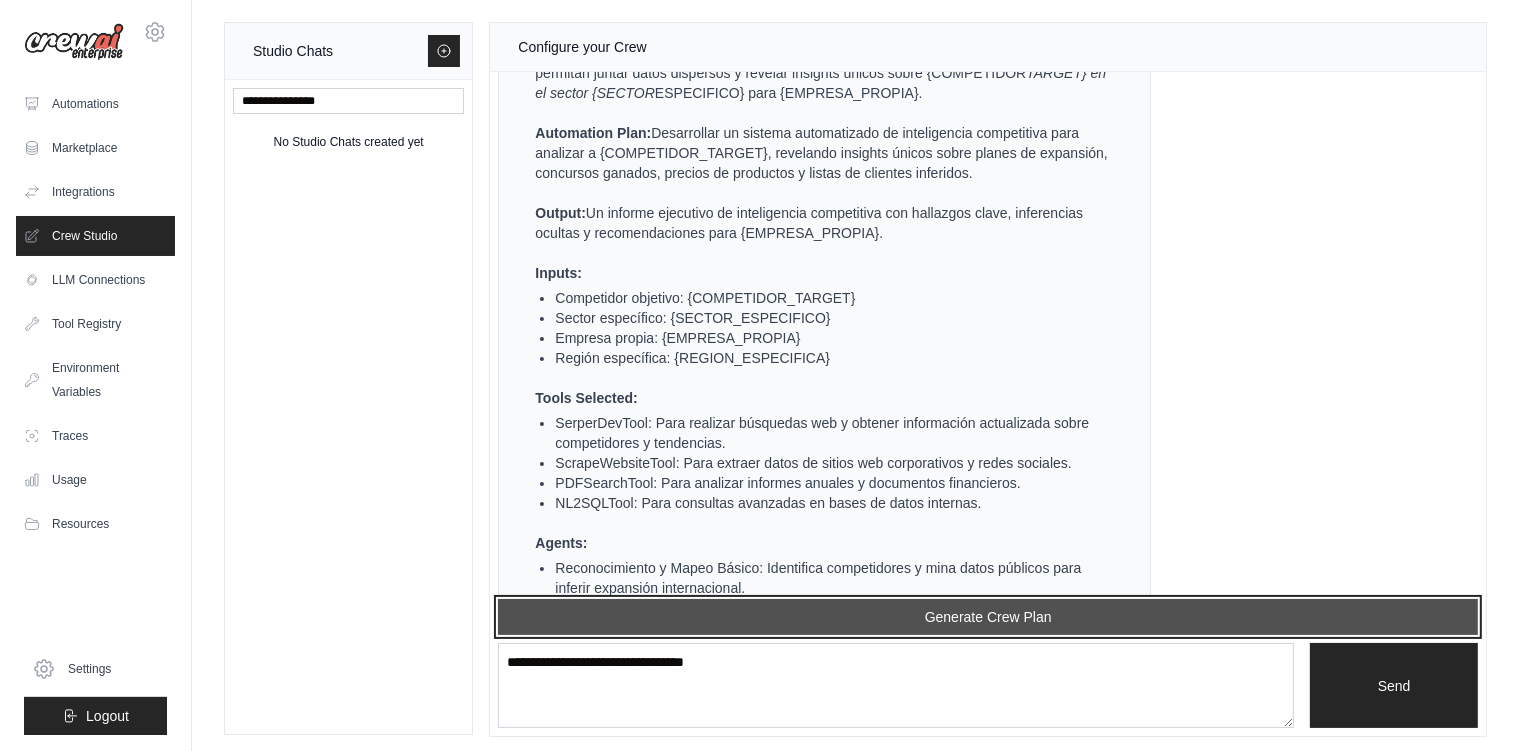 click on "Generate Crew Plan" at bounding box center (988, 617) 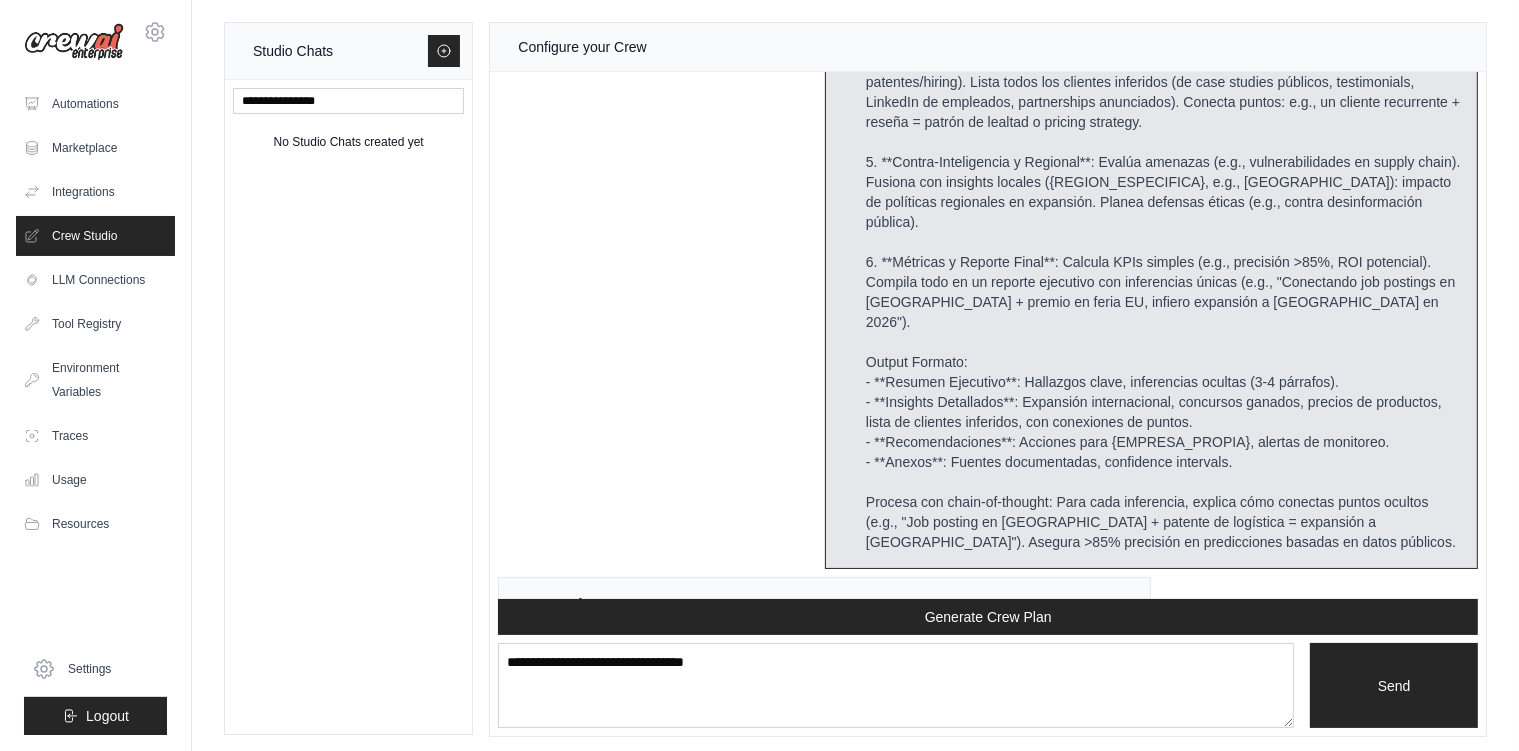 scroll, scrollTop: 7431, scrollLeft: 0, axis: vertical 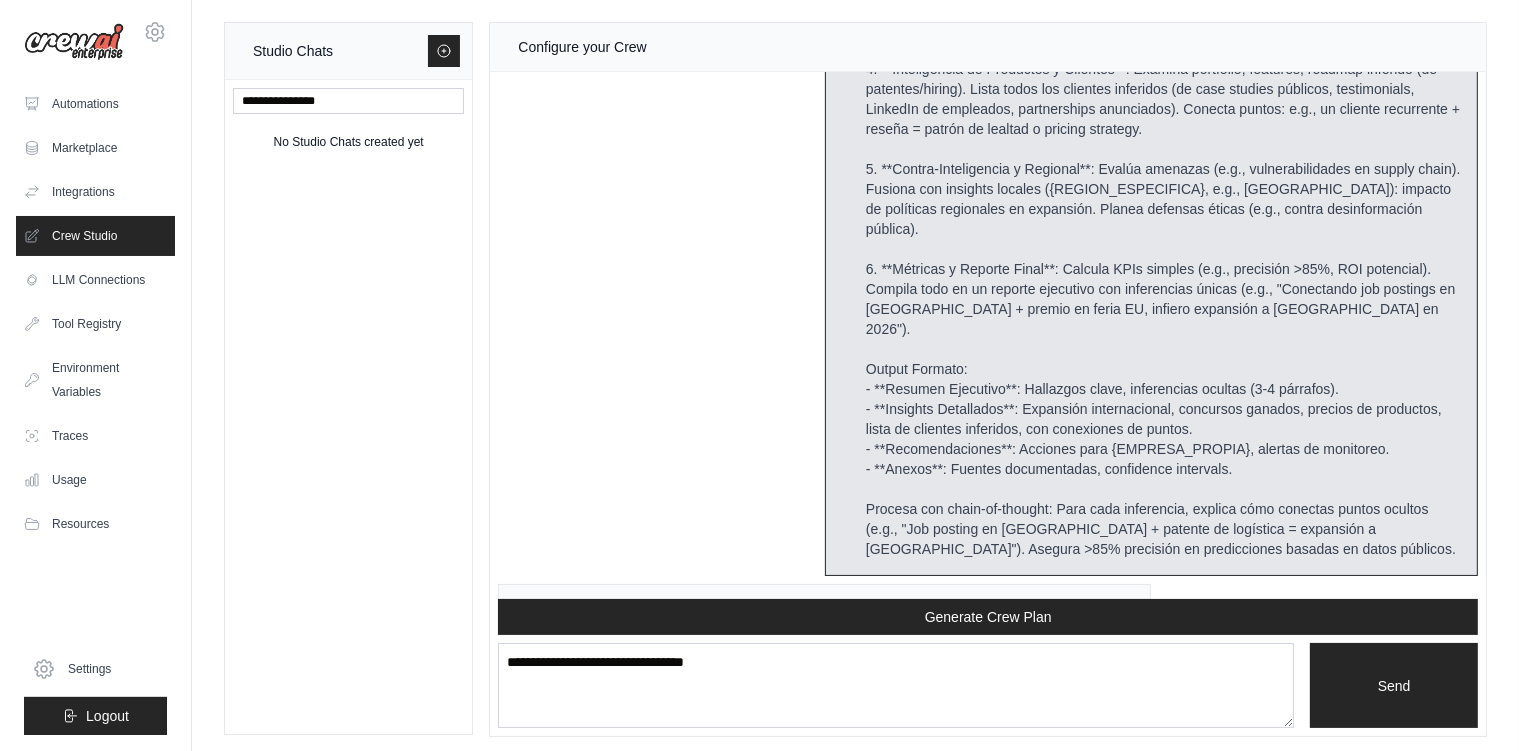 drag, startPoint x: 509, startPoint y: 137, endPoint x: 527, endPoint y: 152, distance: 23.43075 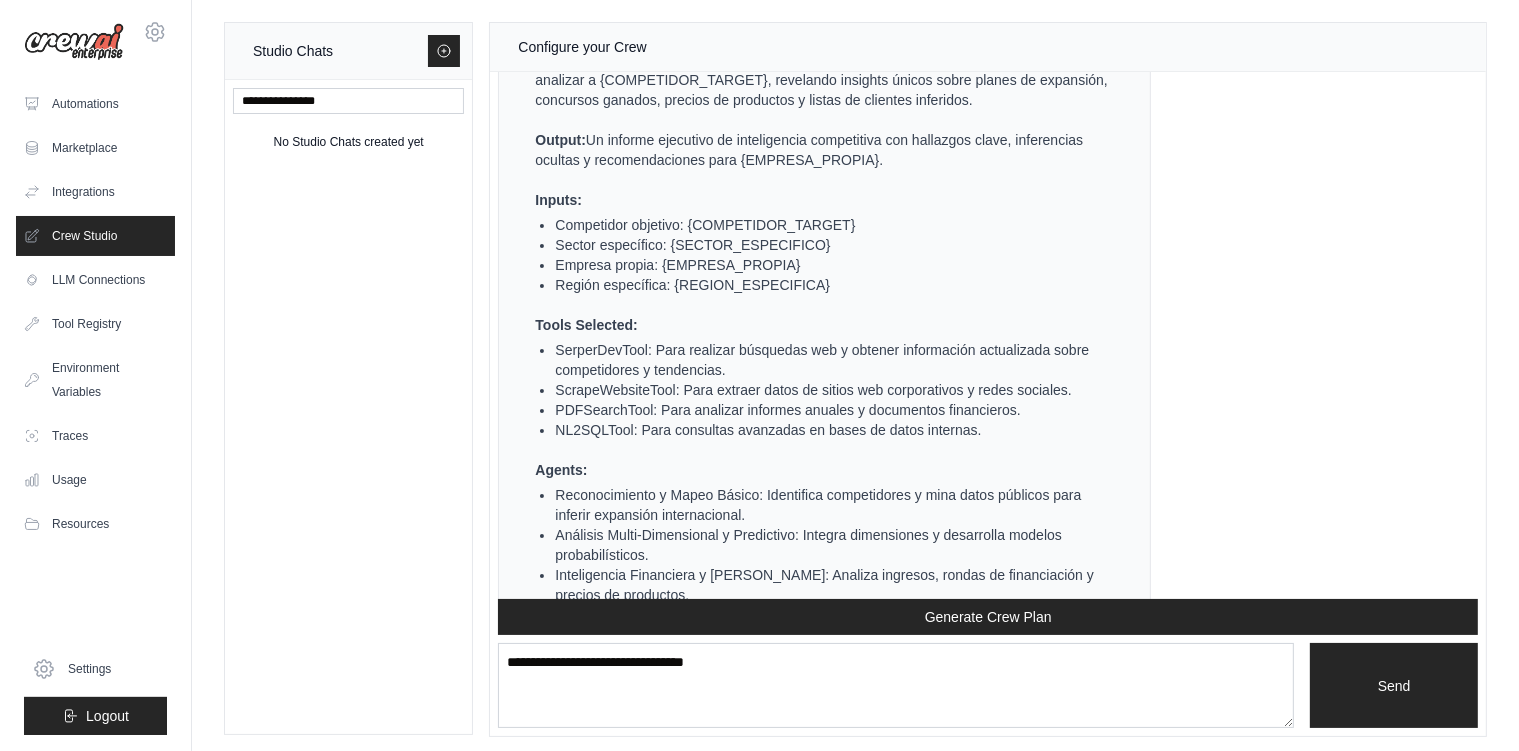 scroll, scrollTop: 8382, scrollLeft: 0, axis: vertical 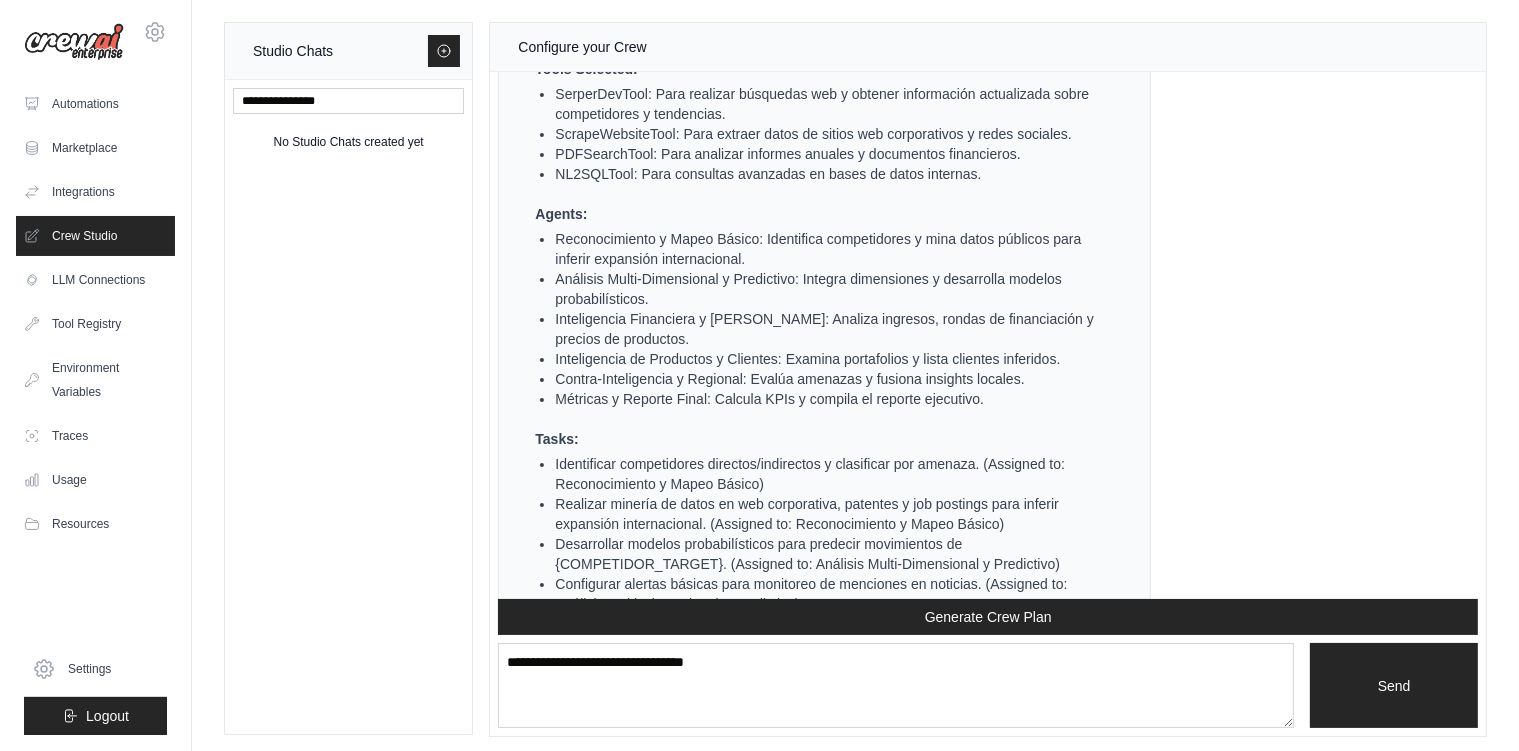 drag, startPoint x: 672, startPoint y: 163, endPoint x: 982, endPoint y: 208, distance: 313.2491 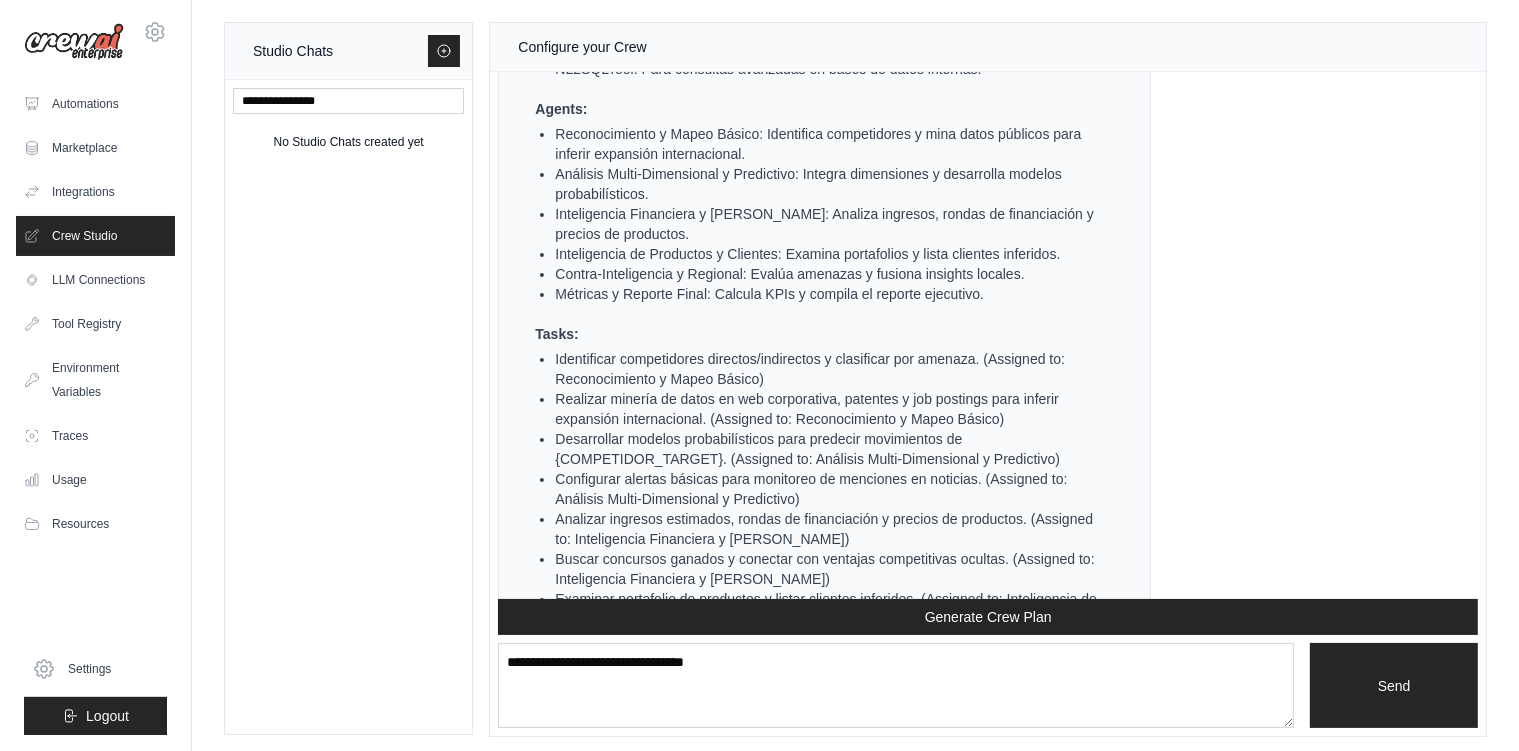 scroll, scrollTop: 8593, scrollLeft: 0, axis: vertical 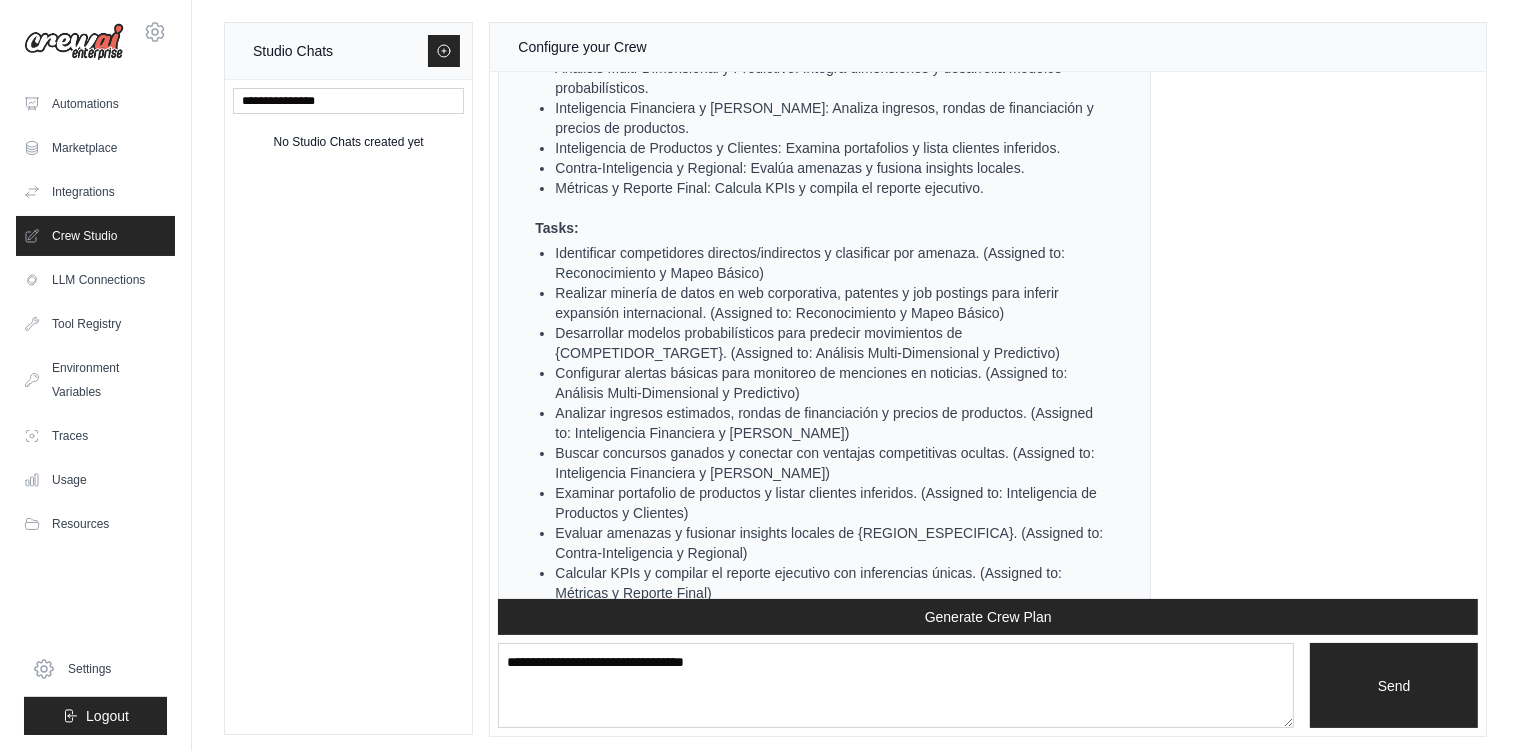 click on "Add Tool" at bounding box center [1358, 2421] 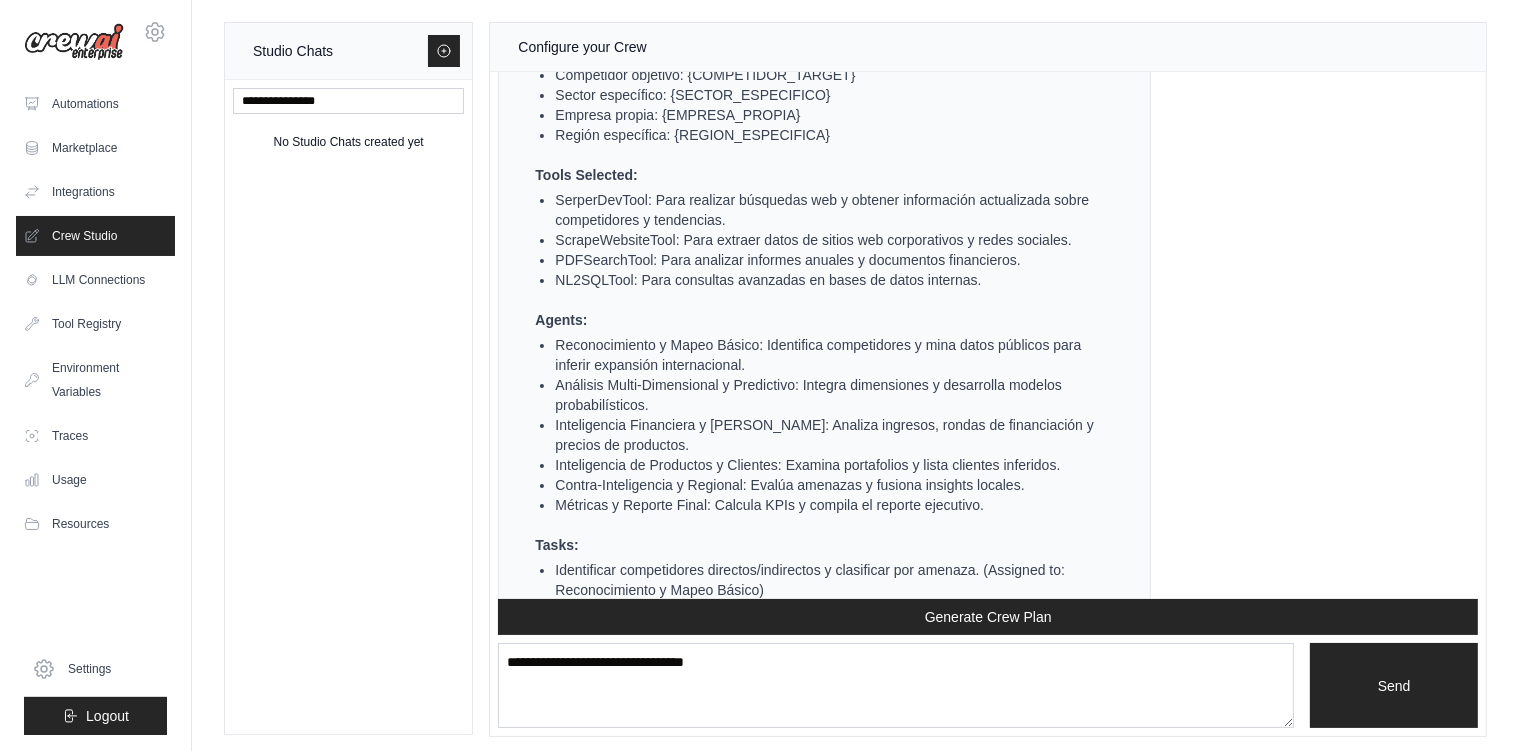 scroll, scrollTop: 8593, scrollLeft: 0, axis: vertical 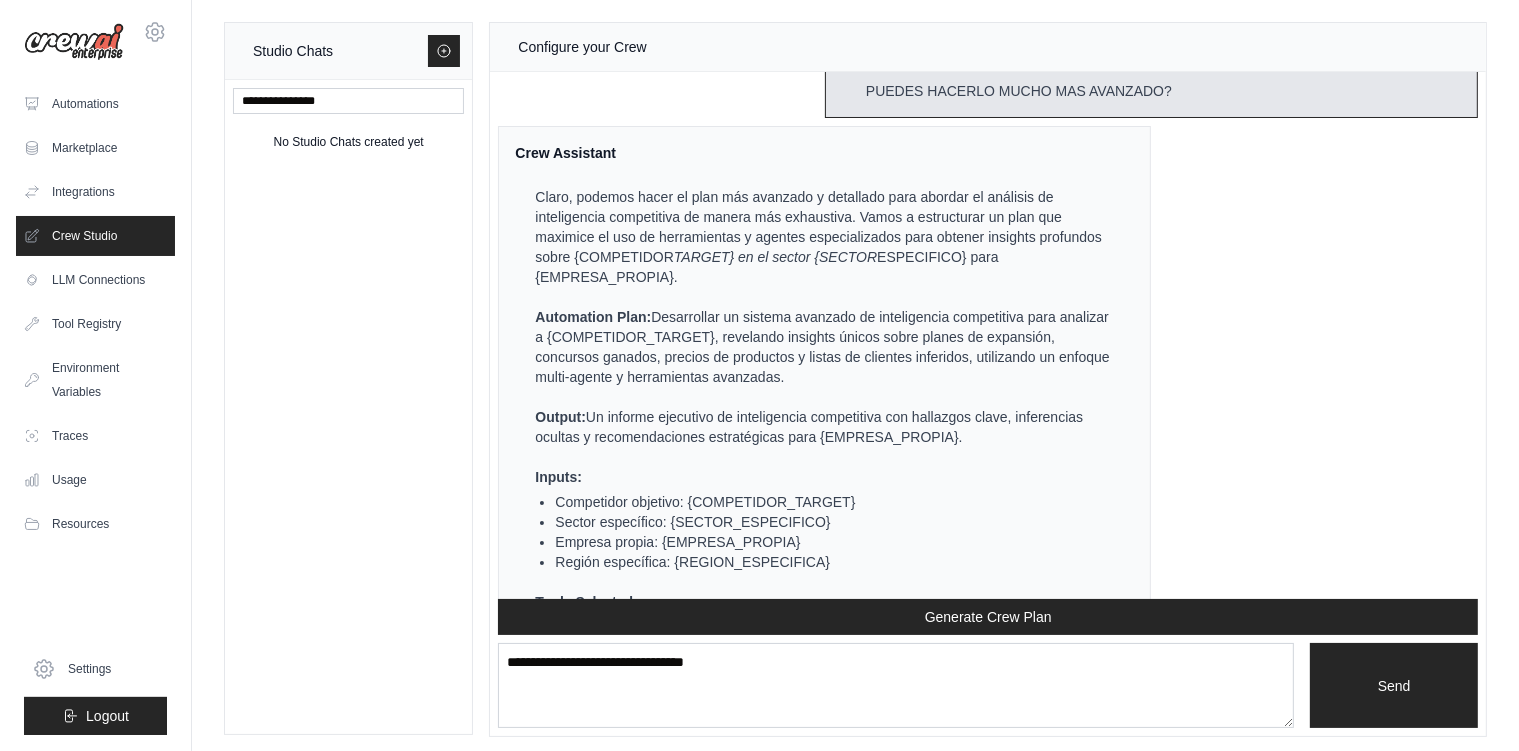 drag, startPoint x: 504, startPoint y: 153, endPoint x: 1366, endPoint y: 509, distance: 932.62 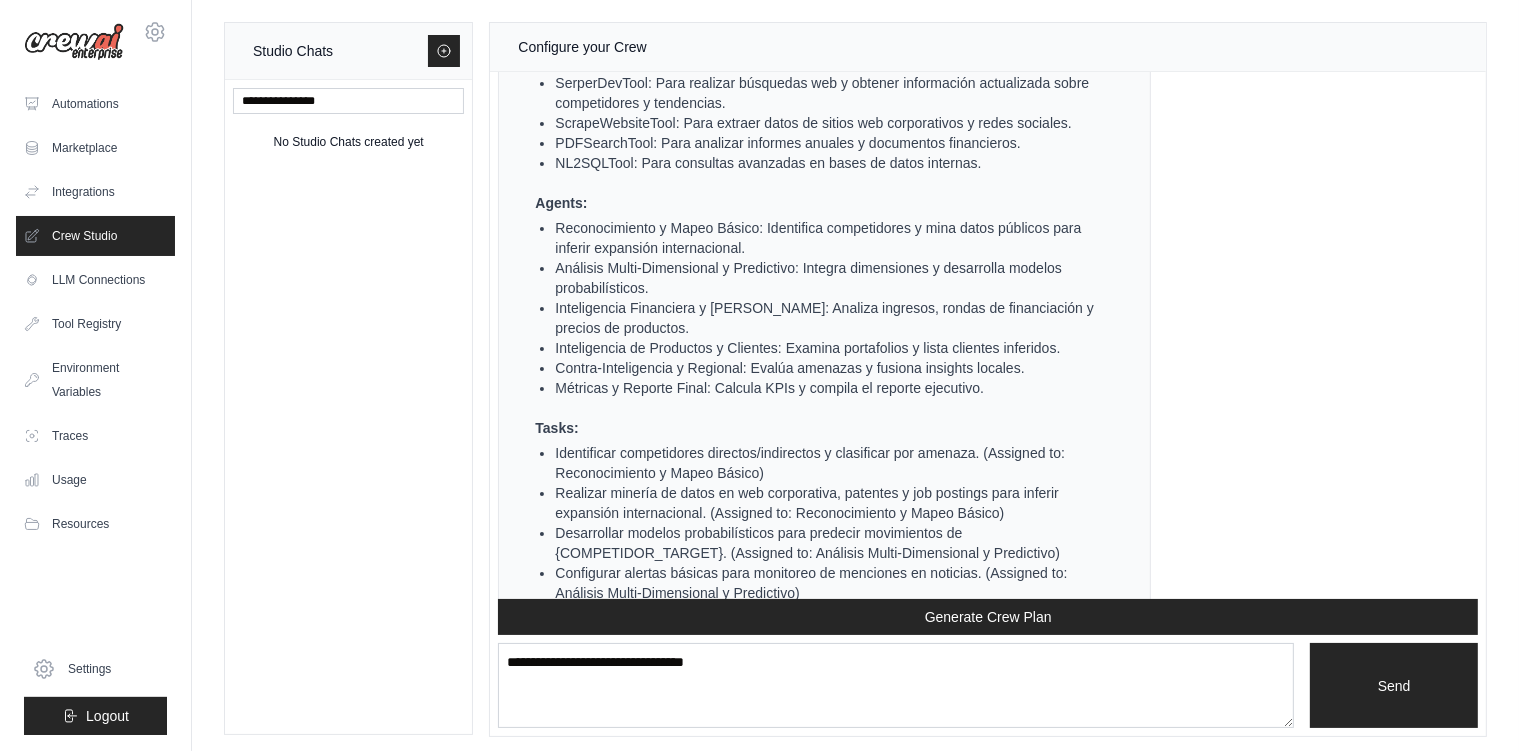 scroll, scrollTop: 8487, scrollLeft: 0, axis: vertical 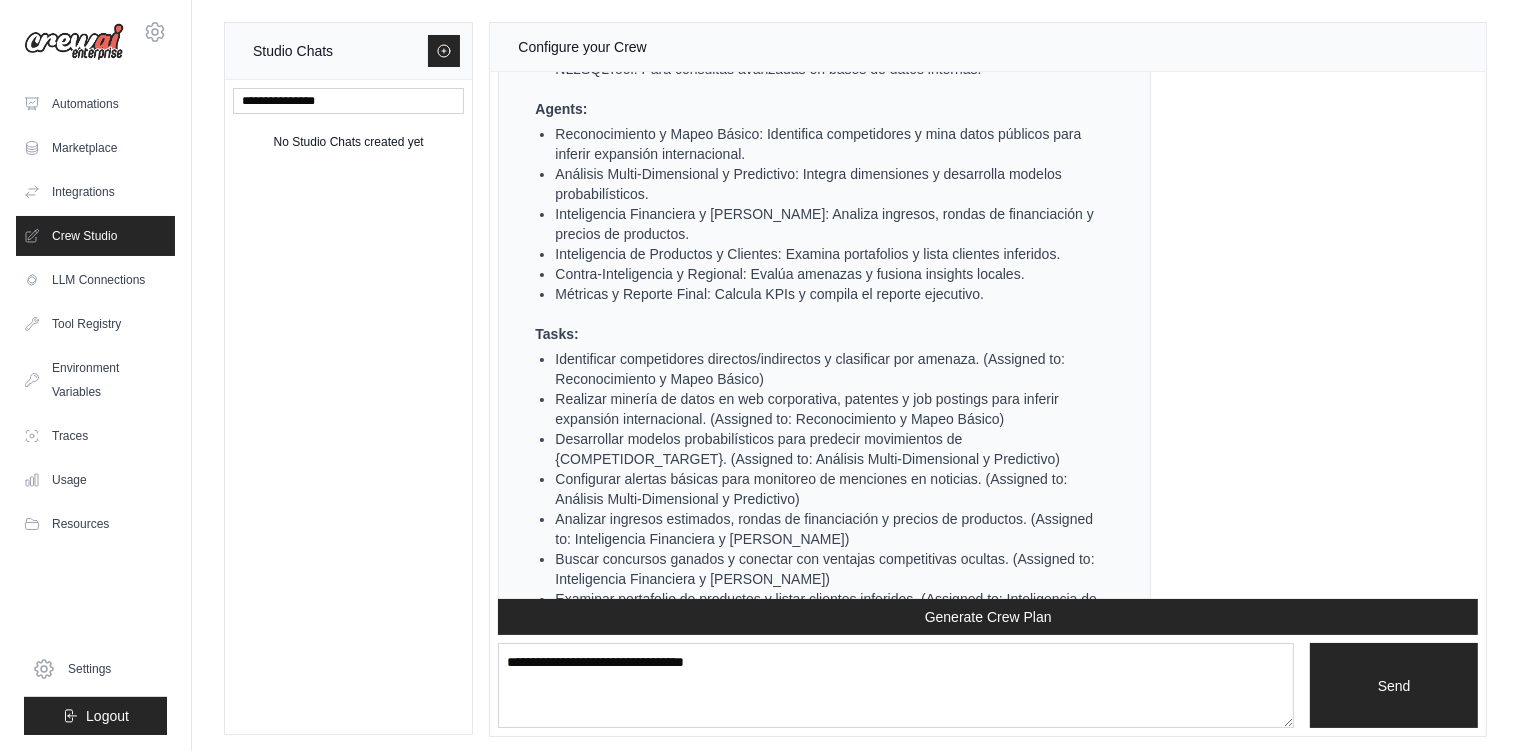 drag, startPoint x: 534, startPoint y: 270, endPoint x: 1012, endPoint y: 460, distance: 514.3773 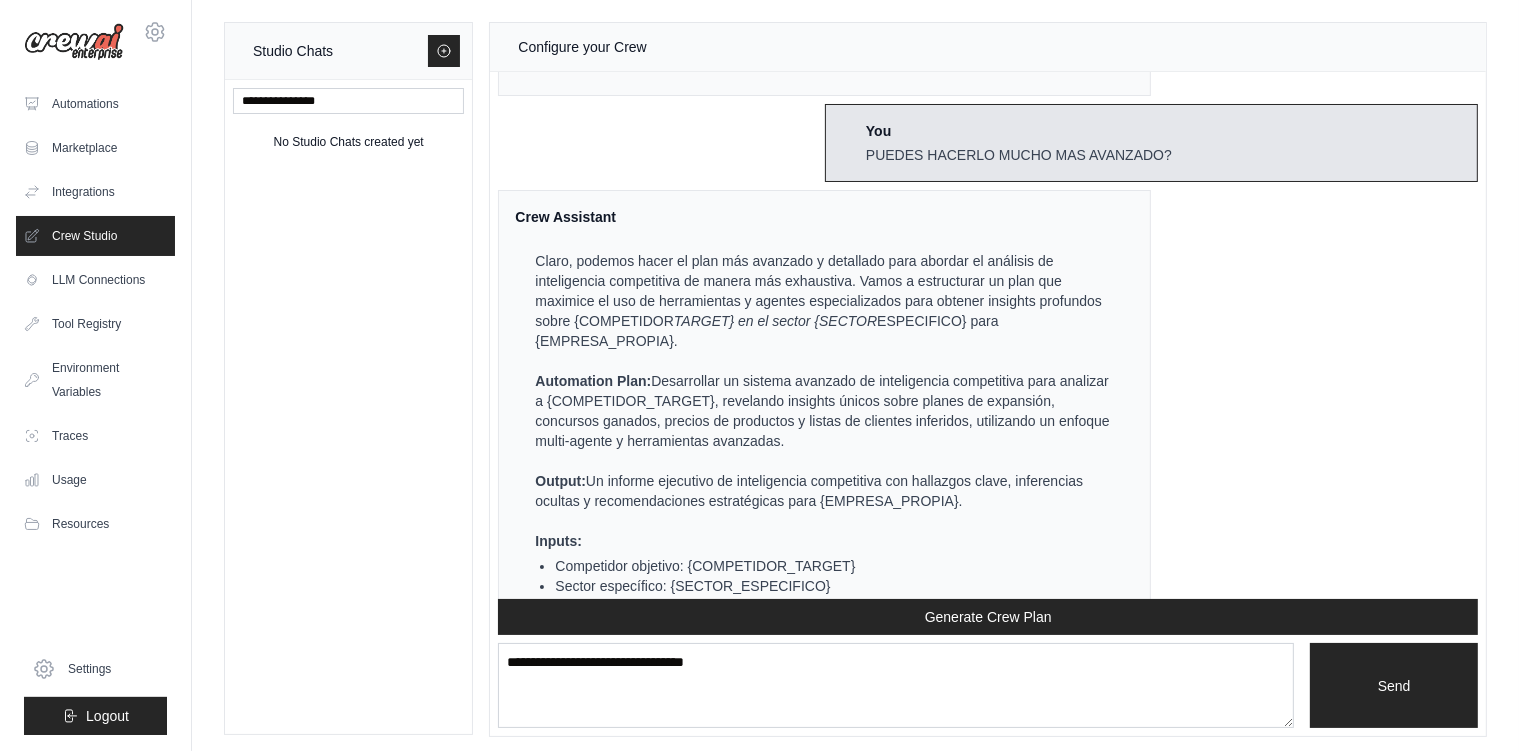 scroll, scrollTop: 9226, scrollLeft: 0, axis: vertical 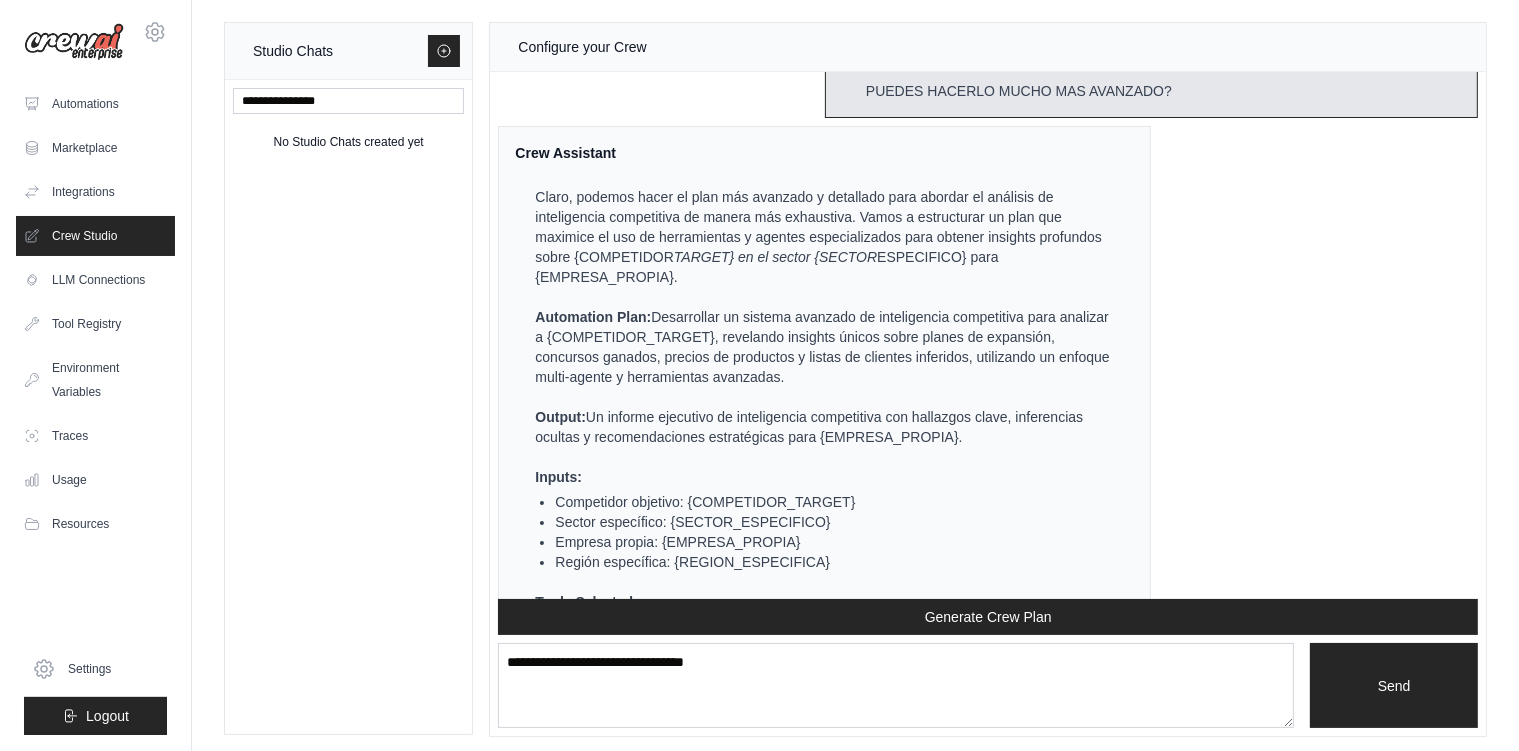drag, startPoint x: 501, startPoint y: 247, endPoint x: 1242, endPoint y: 516, distance: 788.3159 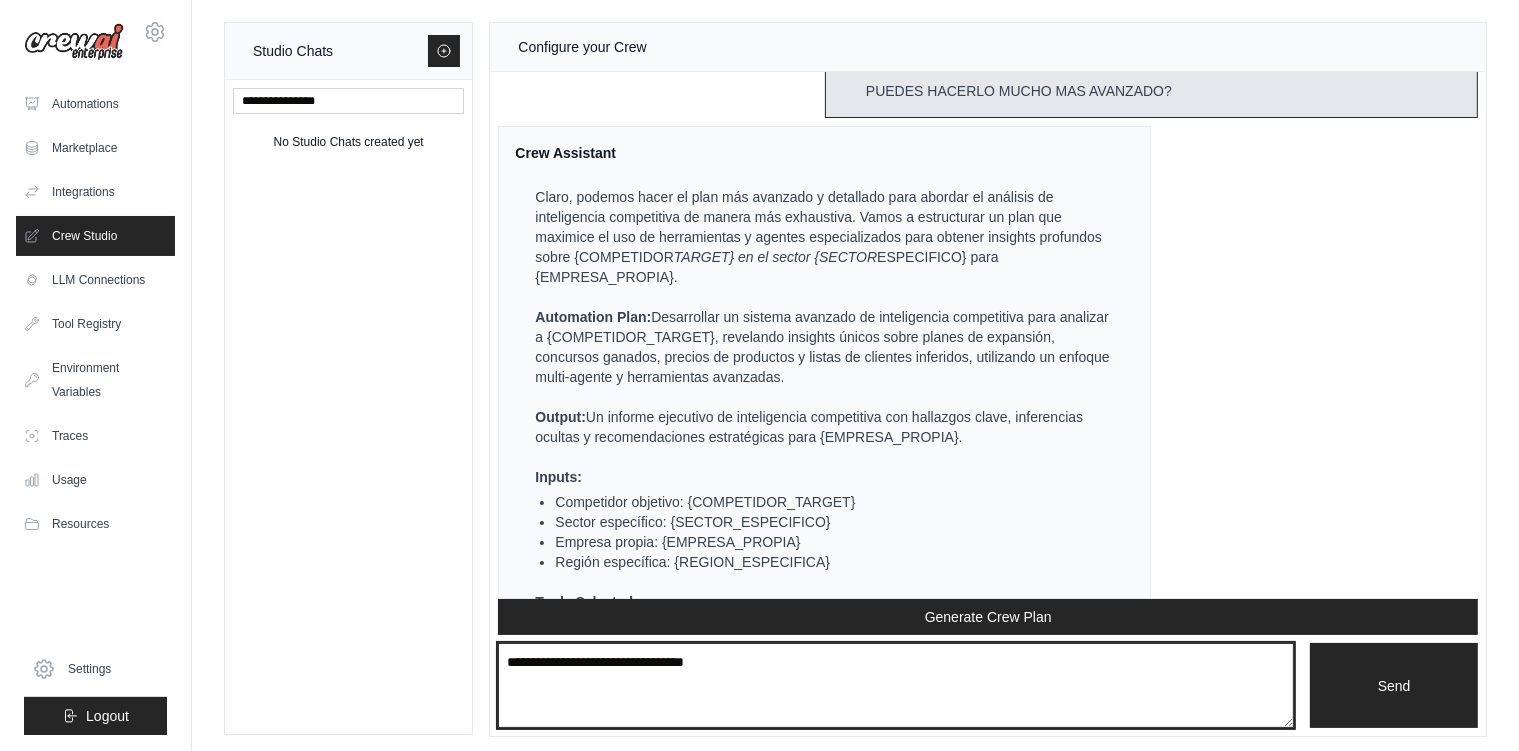 click on "**********" at bounding box center [896, 686] 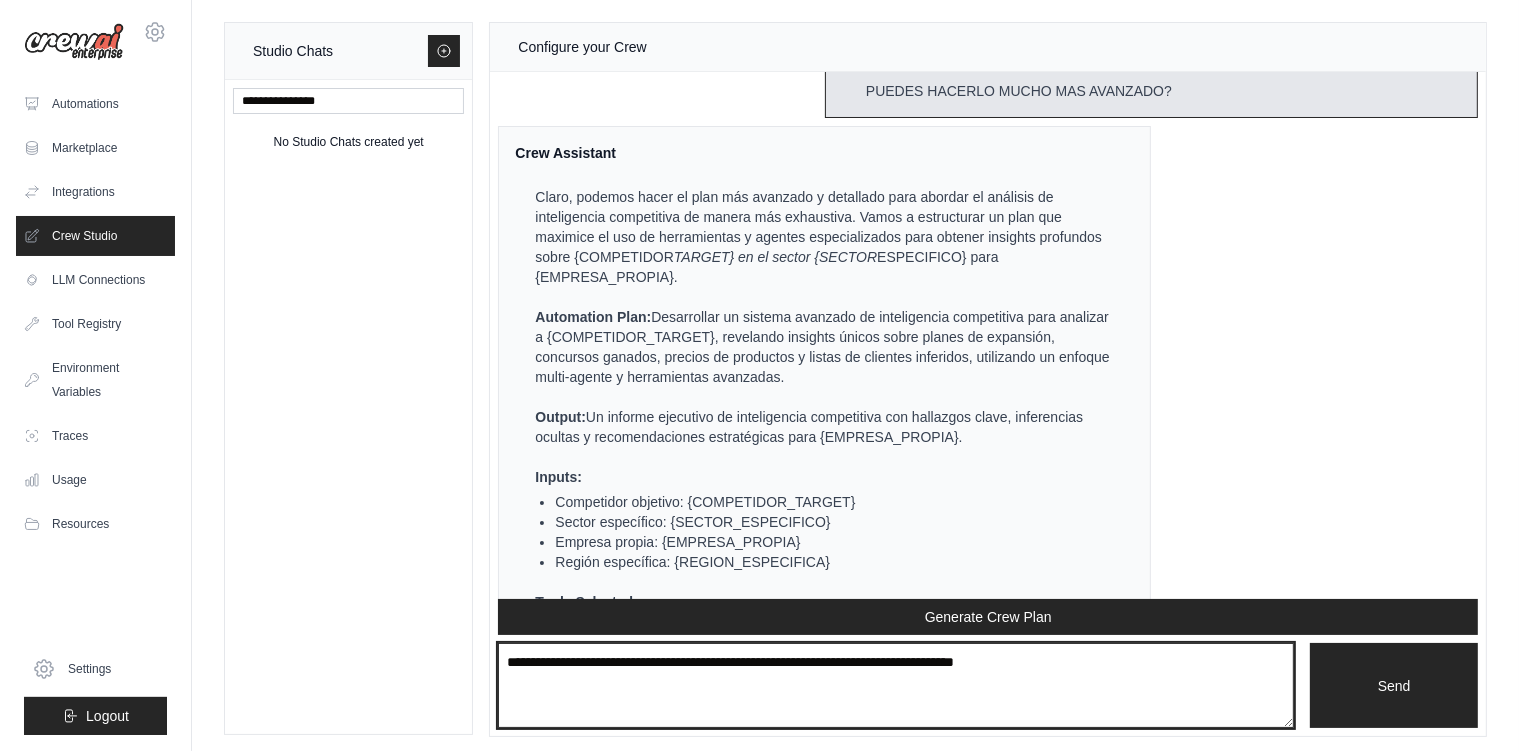 paste on "**********" 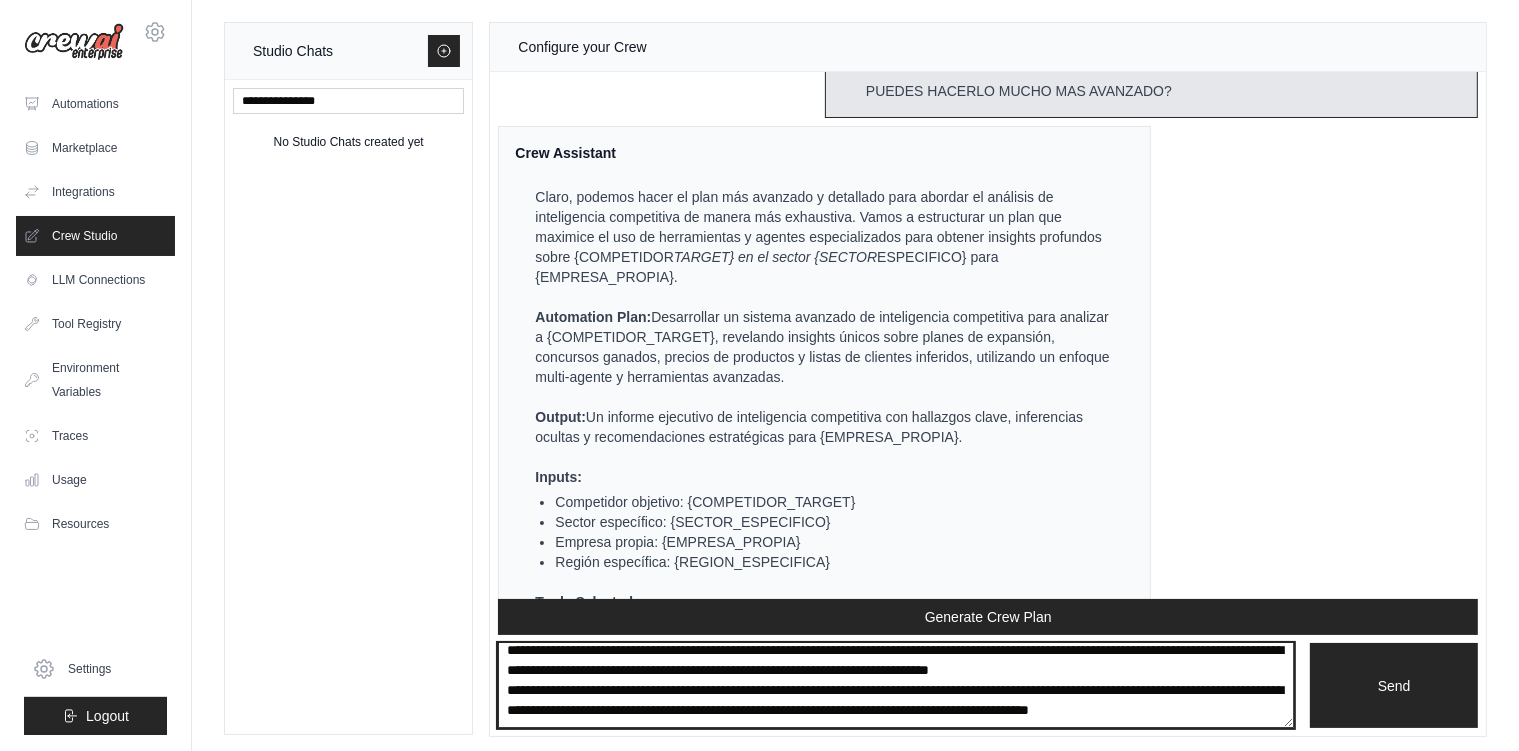 scroll, scrollTop: 586, scrollLeft: 0, axis: vertical 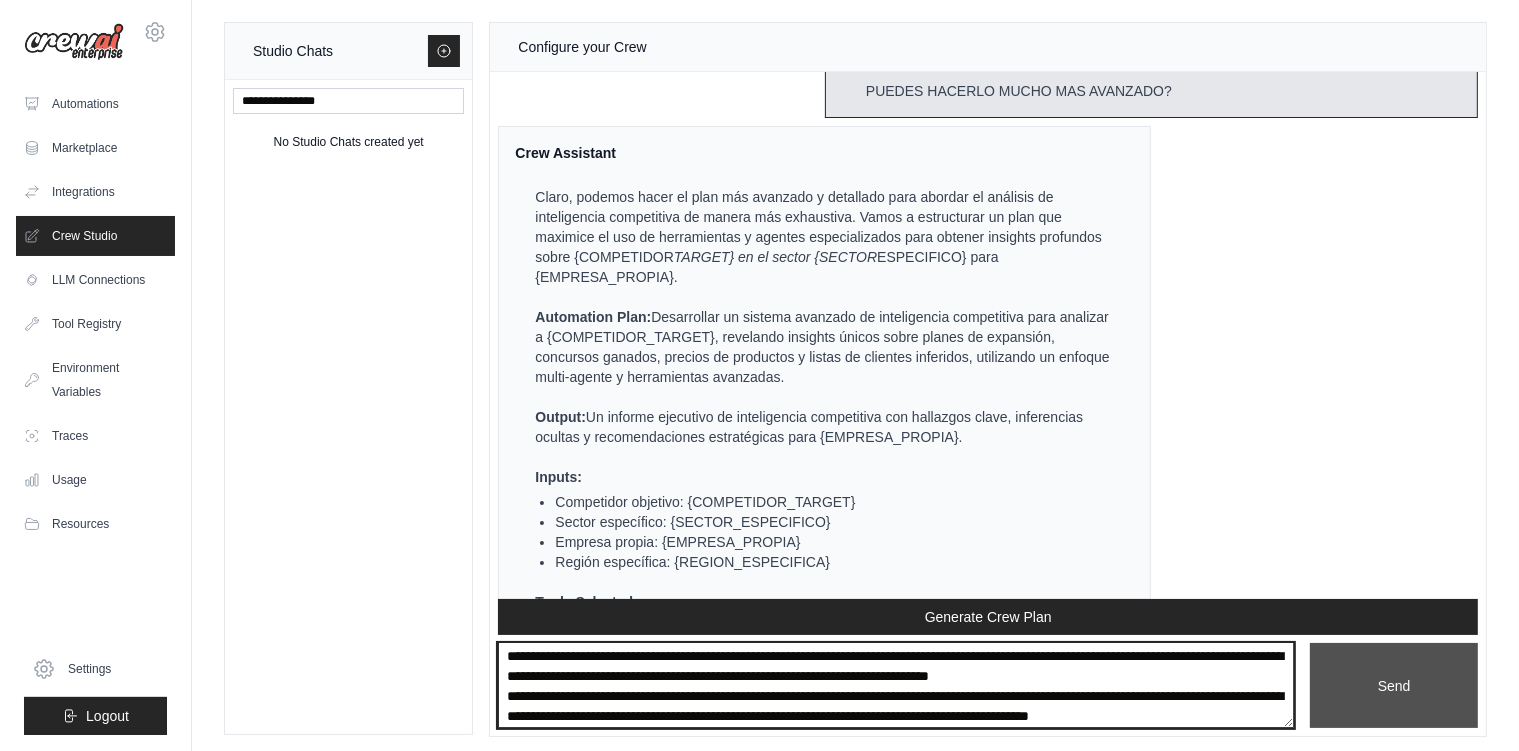 type on "**********" 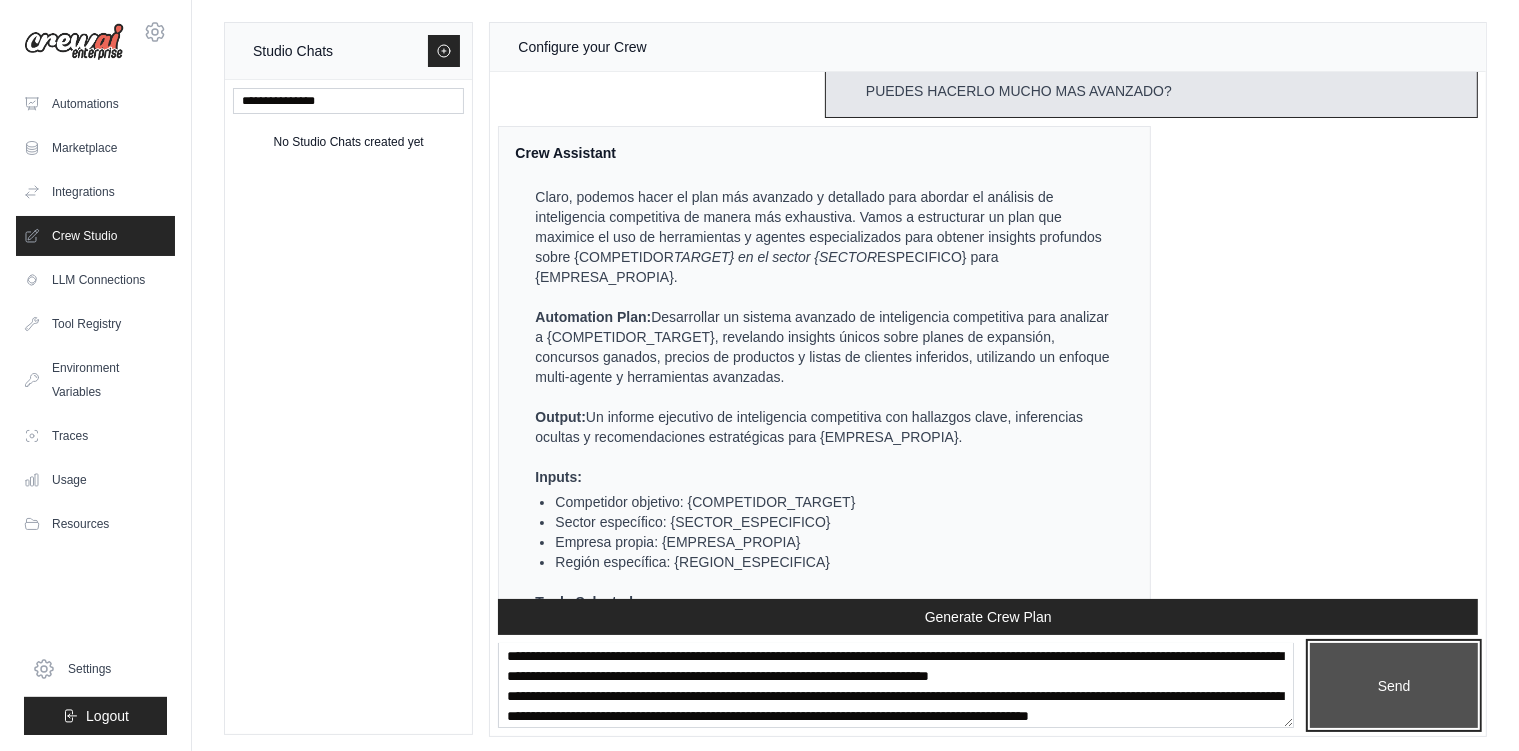 click on "Send" at bounding box center (1394, 686) 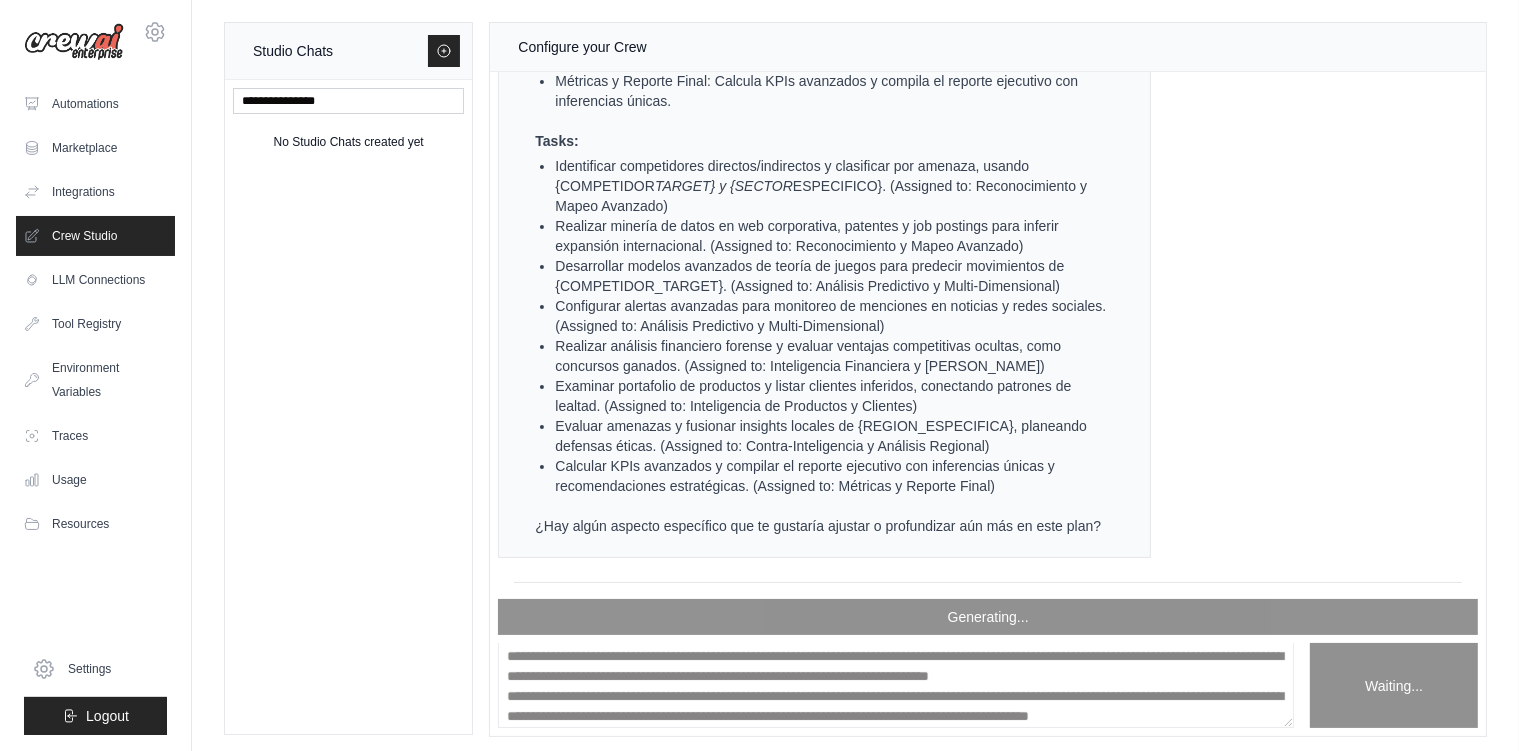 scroll, scrollTop: 11091, scrollLeft: 0, axis: vertical 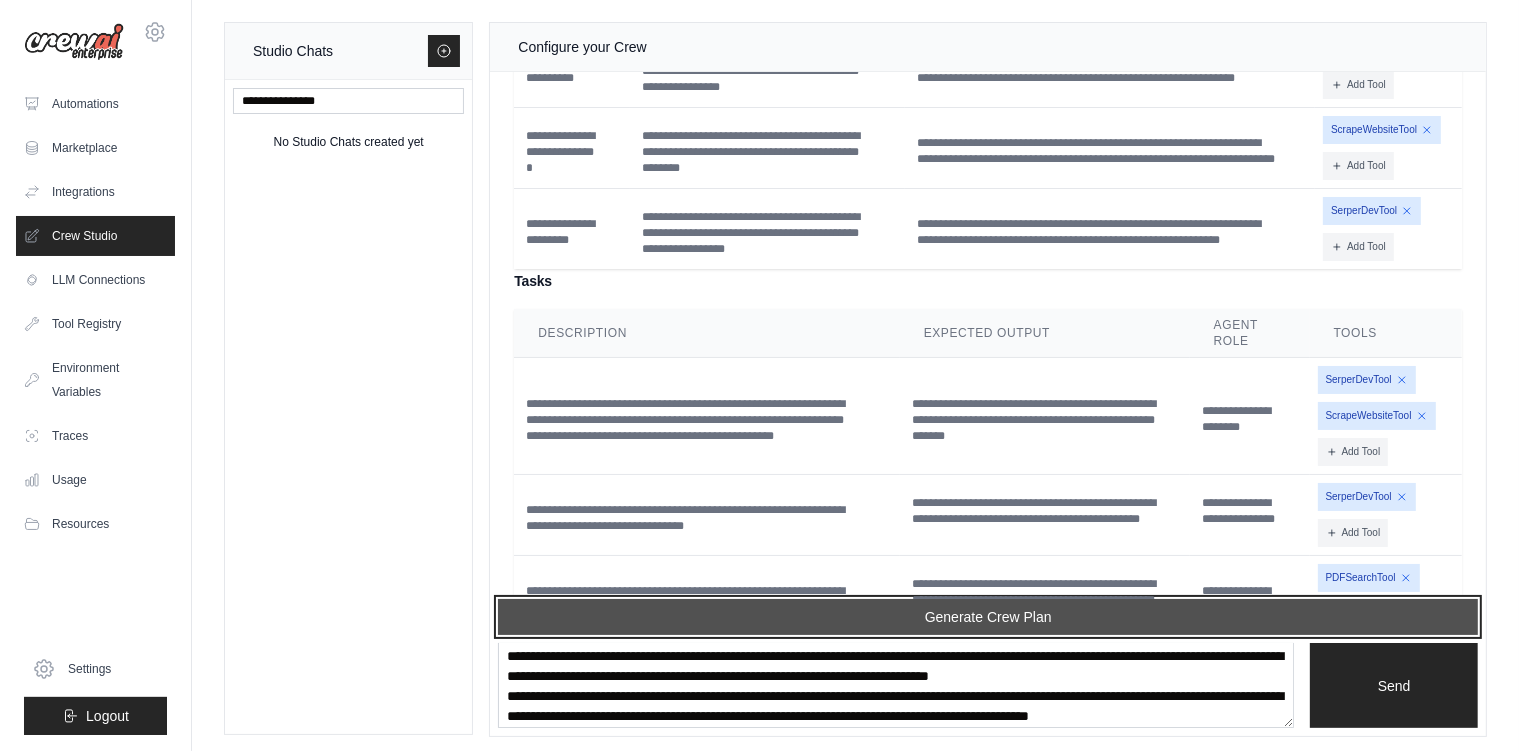 click on "Generate Crew Plan" at bounding box center (988, 617) 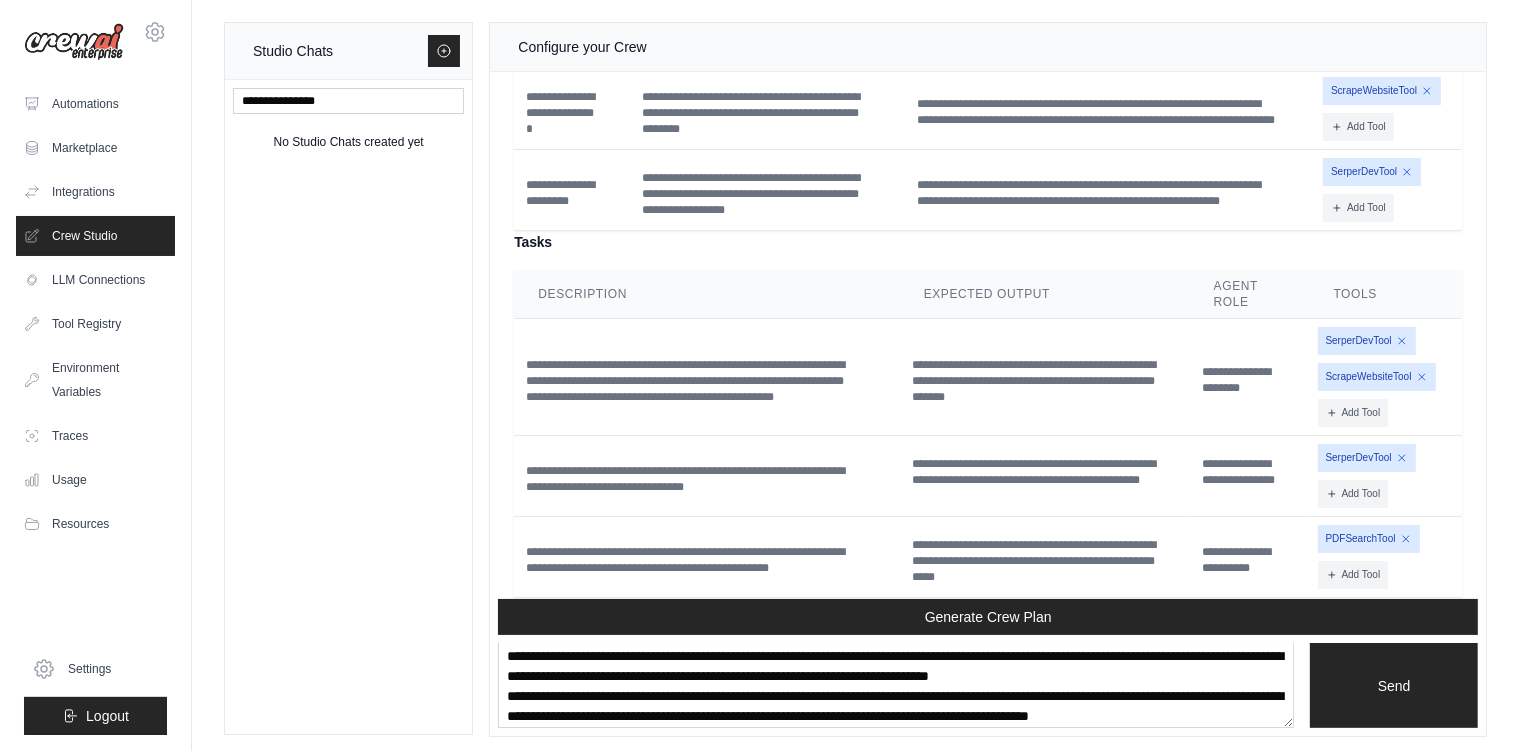 scroll, scrollTop: 11191, scrollLeft: 0, axis: vertical 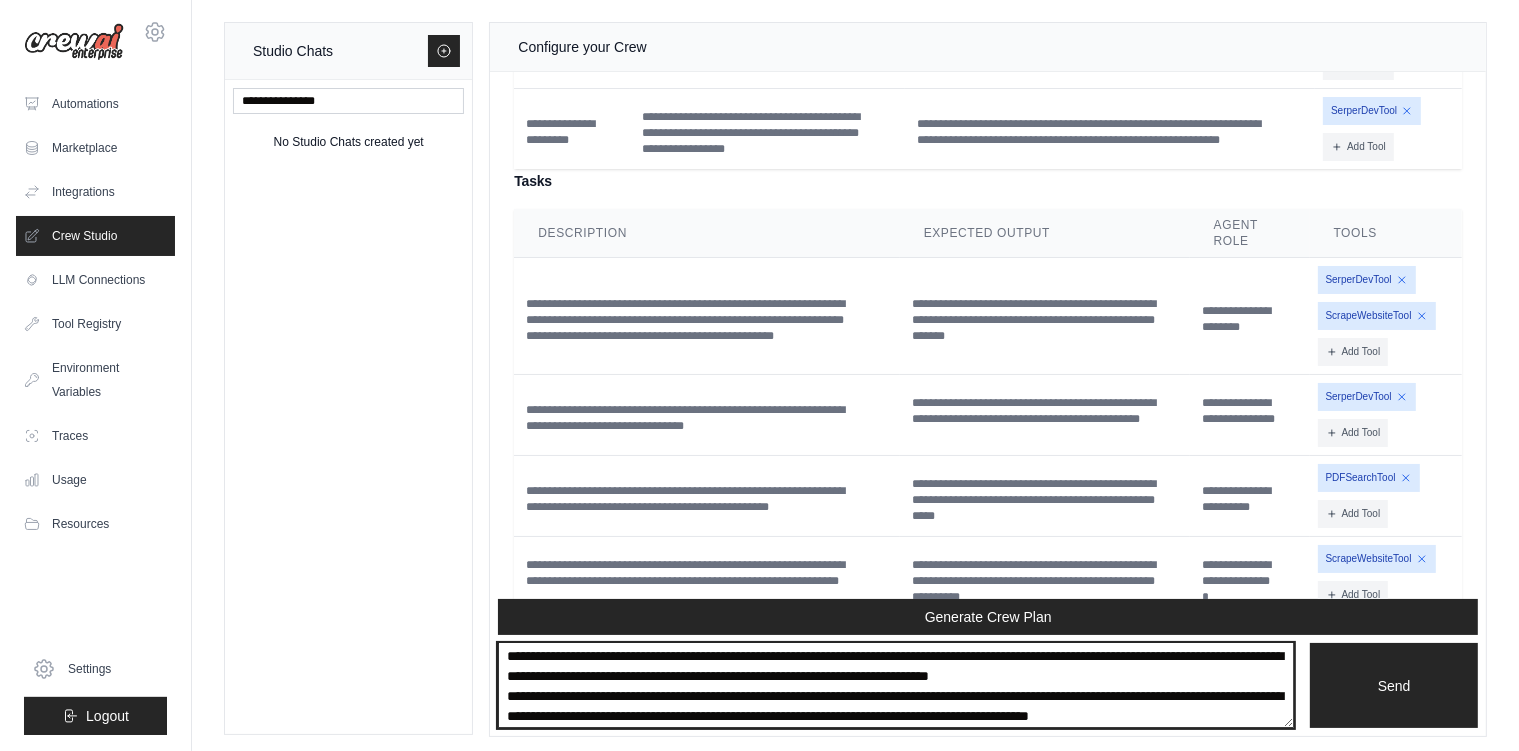 click at bounding box center (896, 686) 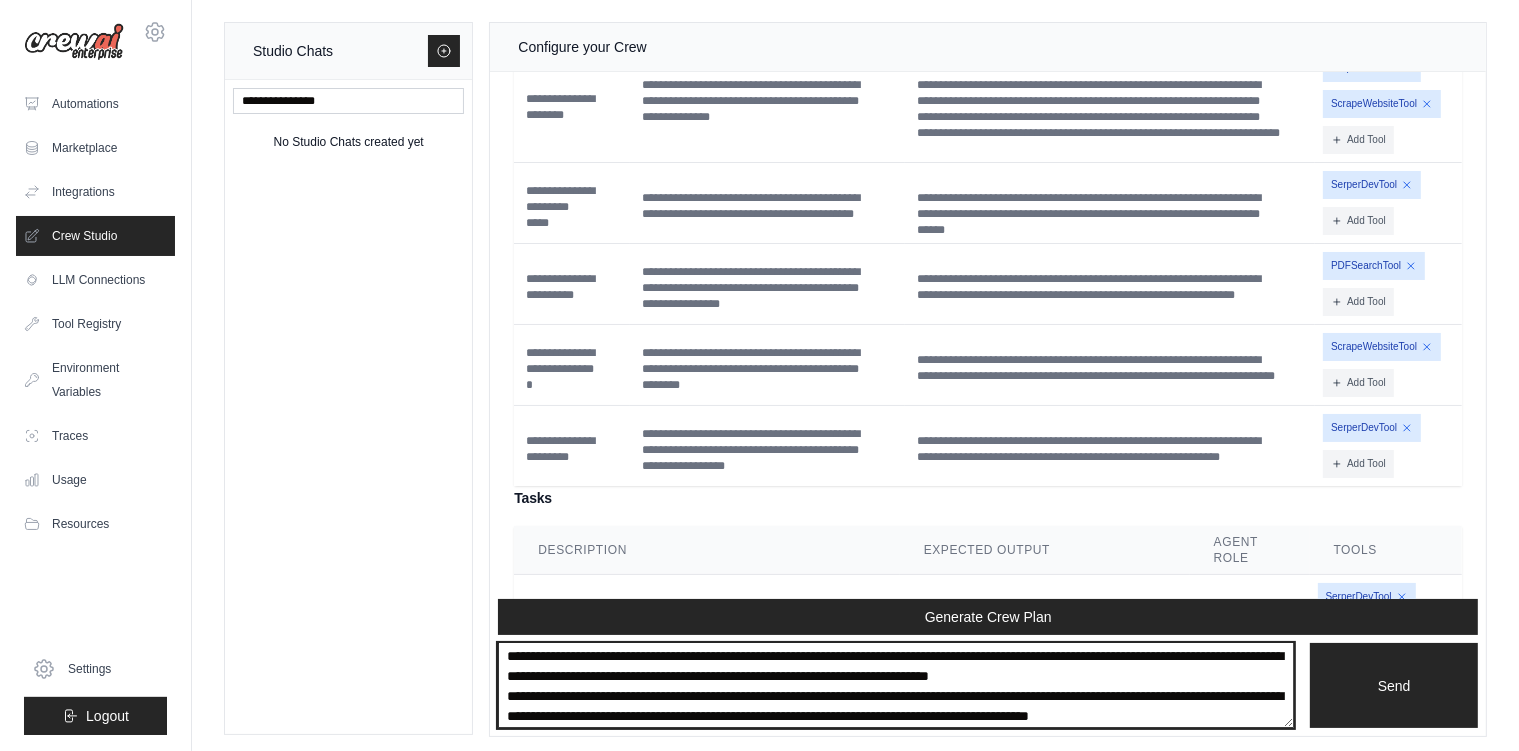 scroll, scrollTop: 10452, scrollLeft: 0, axis: vertical 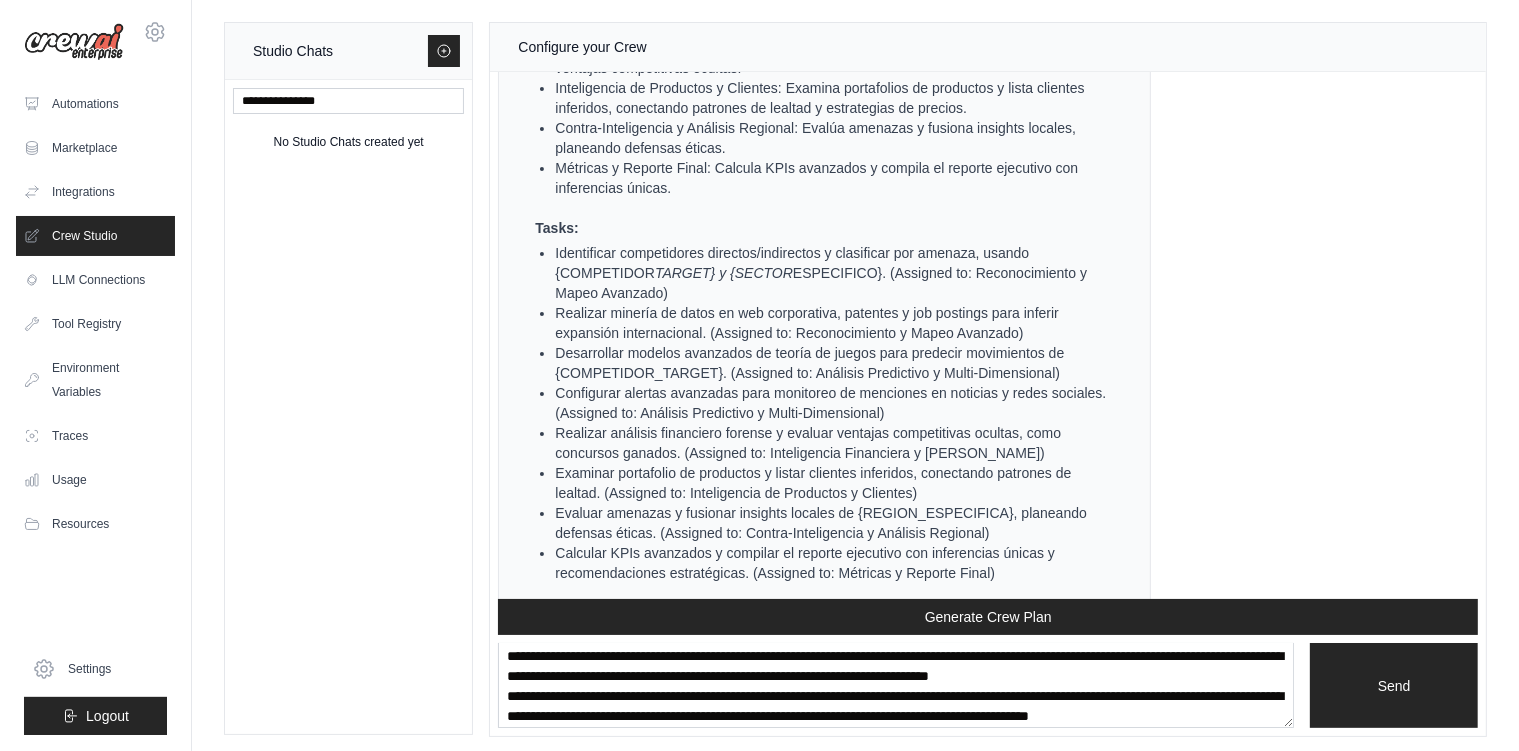 click on "Agents Modificados Role	Goal	Backstory	Tools Lead Profile Researcher	Conduct in-depth research on {COMPETIDOR_TARGET} in the {SECTOR_ESPECIFICO} sector for {EMPRESA_PROPIA}.	As the Lead Profile Researcher, you specialize in gathering comprehensive insights about competitors from public sources, connecting hidden points like contests won and client lists for strategic decision-making.	SerperDevTool, ScrapeWebsiteTool Predictive Analysis Specialist	Develop advanced probabilistic models to predict strategic moves of {COMPETIDOR_TARGET}.	With a background in predictive analytics and game theory, you excel at creating models that forecast competitor behavior and strategic decisions.	SerperDevTool Financial Analysis Expert	Perform deep financial forensics on {COMPETIDOR_TARGET} to uncover hidden advantages and market positions.	As a Financial Analysis Expert, you have a keen eye for detecting financial patterns and anomalies that reveal competitive advantages, including pricing inferences.	PDFSearchTool" at bounding box center [1163, 2570] 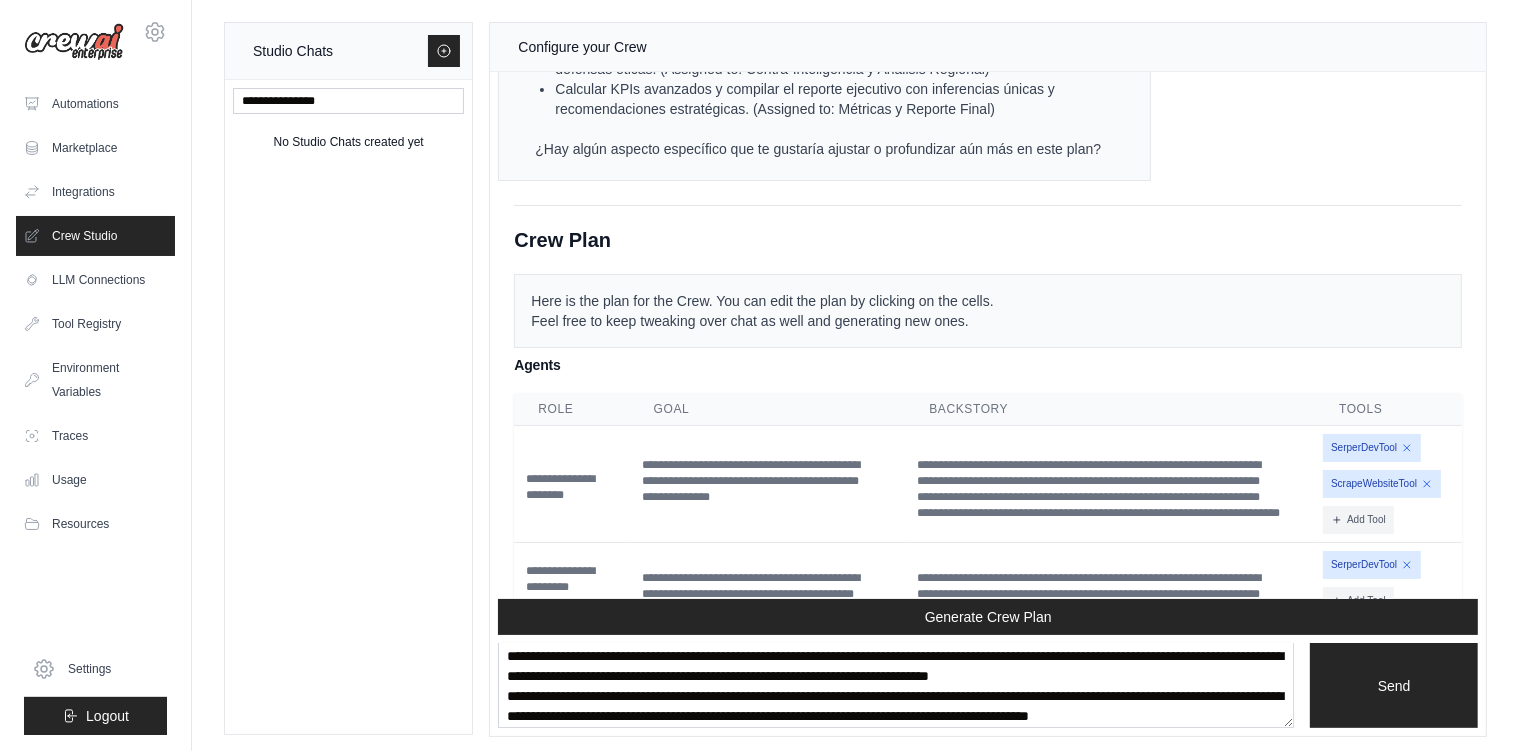 scroll, scrollTop: 10452, scrollLeft: 0, axis: vertical 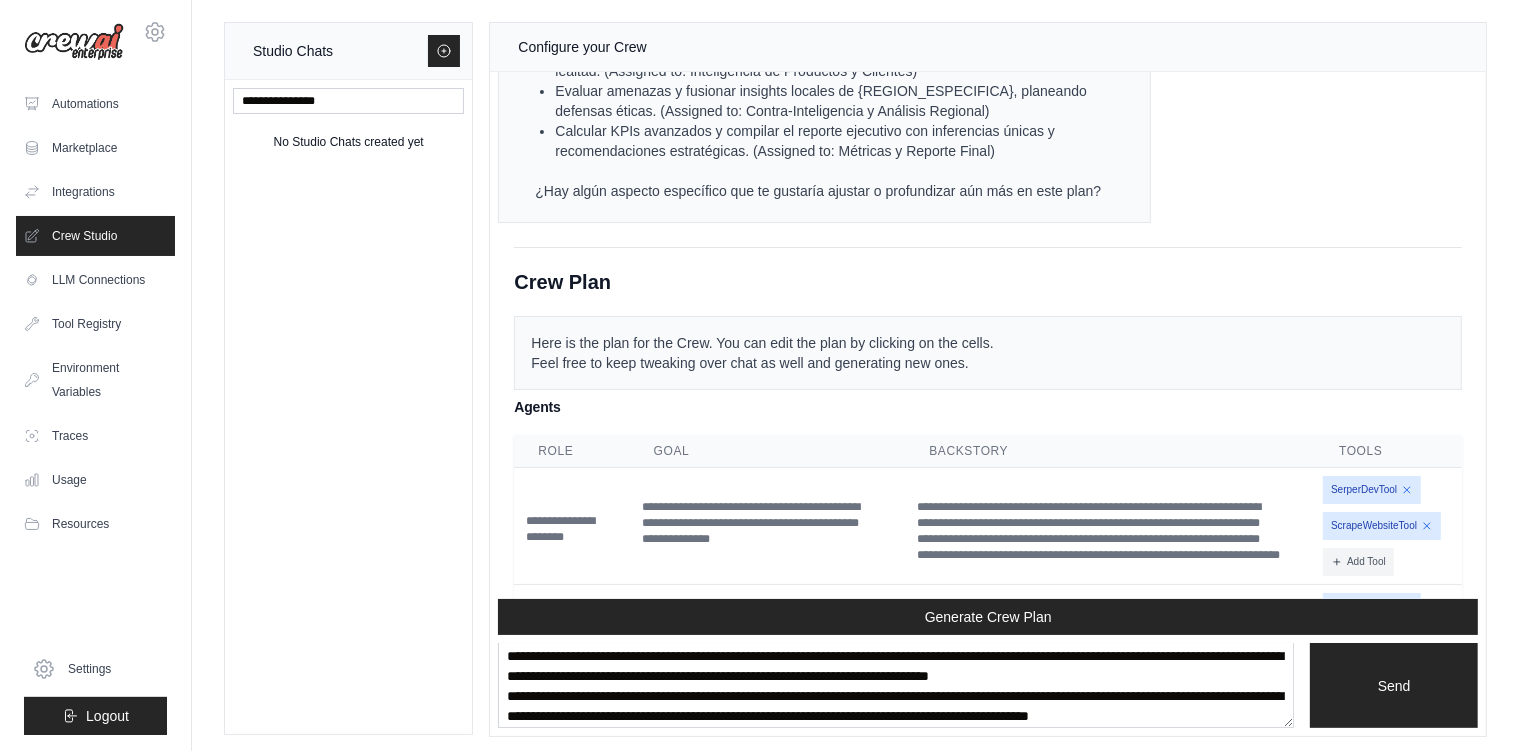 click on "Agents Modificados Role	Goal	Backstory	Tools Lead Profile Researcher	Conduct in-depth research on {COMPETIDOR_TARGET} in the {SECTOR_ESPECIFICO} sector for {EMPRESA_PROPIA}.	As the Lead Profile Researcher, you specialize in gathering comprehensive insights about competitors from public sources, connecting hidden points like contests won and client lists for strategic decision-making.	SerperDevTool, ScrapeWebsiteTool Predictive Analysis Specialist	Develop advanced probabilistic models to predict strategic moves of {COMPETIDOR_TARGET}.	With a background in predictive analytics and game theory, you excel at creating models that forecast competitor behavior and strategic decisions.	SerperDevTool Financial Analysis Expert	Perform deep financial forensics on {COMPETIDOR_TARGET} to uncover hidden advantages and market positions.	As a Financial Analysis Expert, you have a keen eye for detecting financial patterns and anomalies that reveal competitive advantages, including pricing inferences.	PDFSearchTool" at bounding box center (1163, 2148) 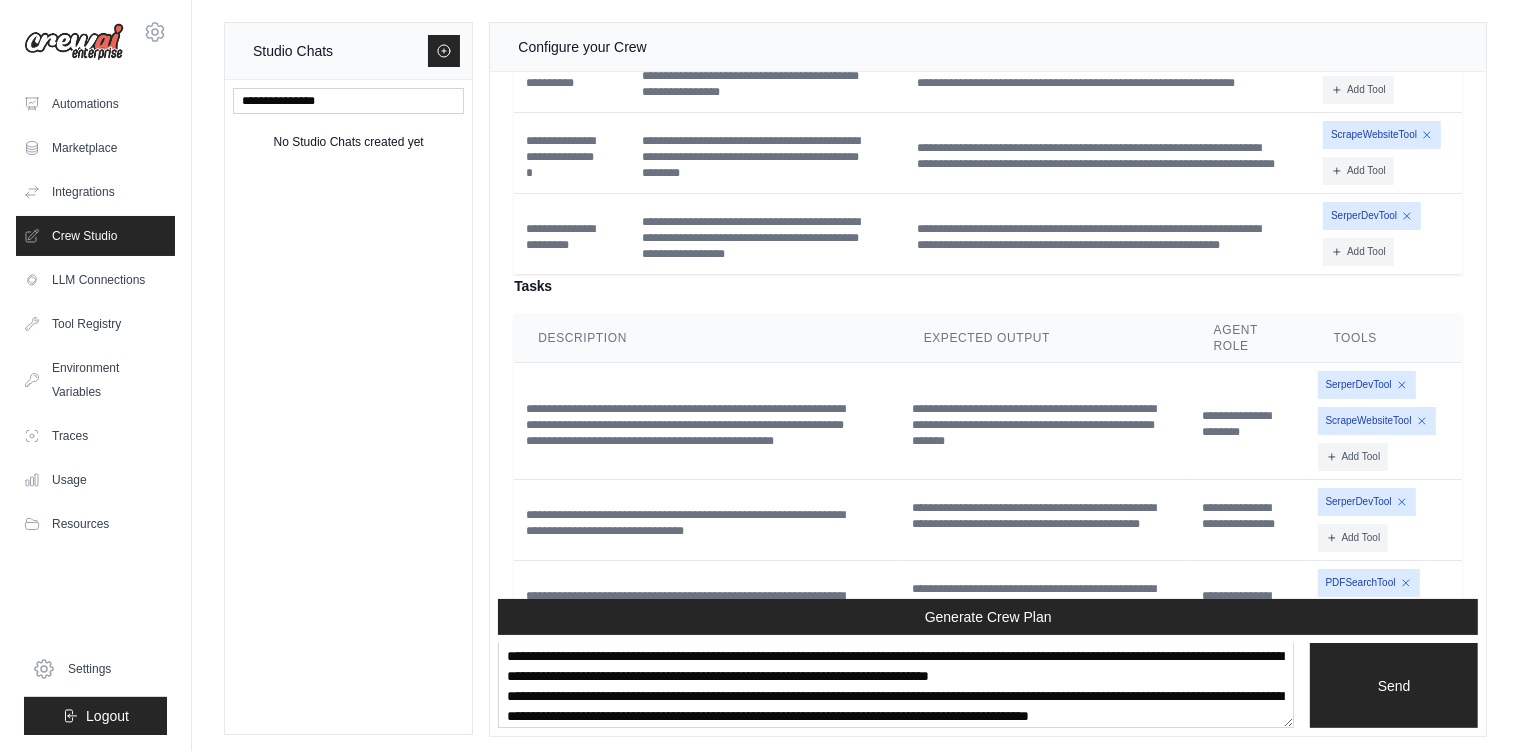 scroll, scrollTop: 11191, scrollLeft: 0, axis: vertical 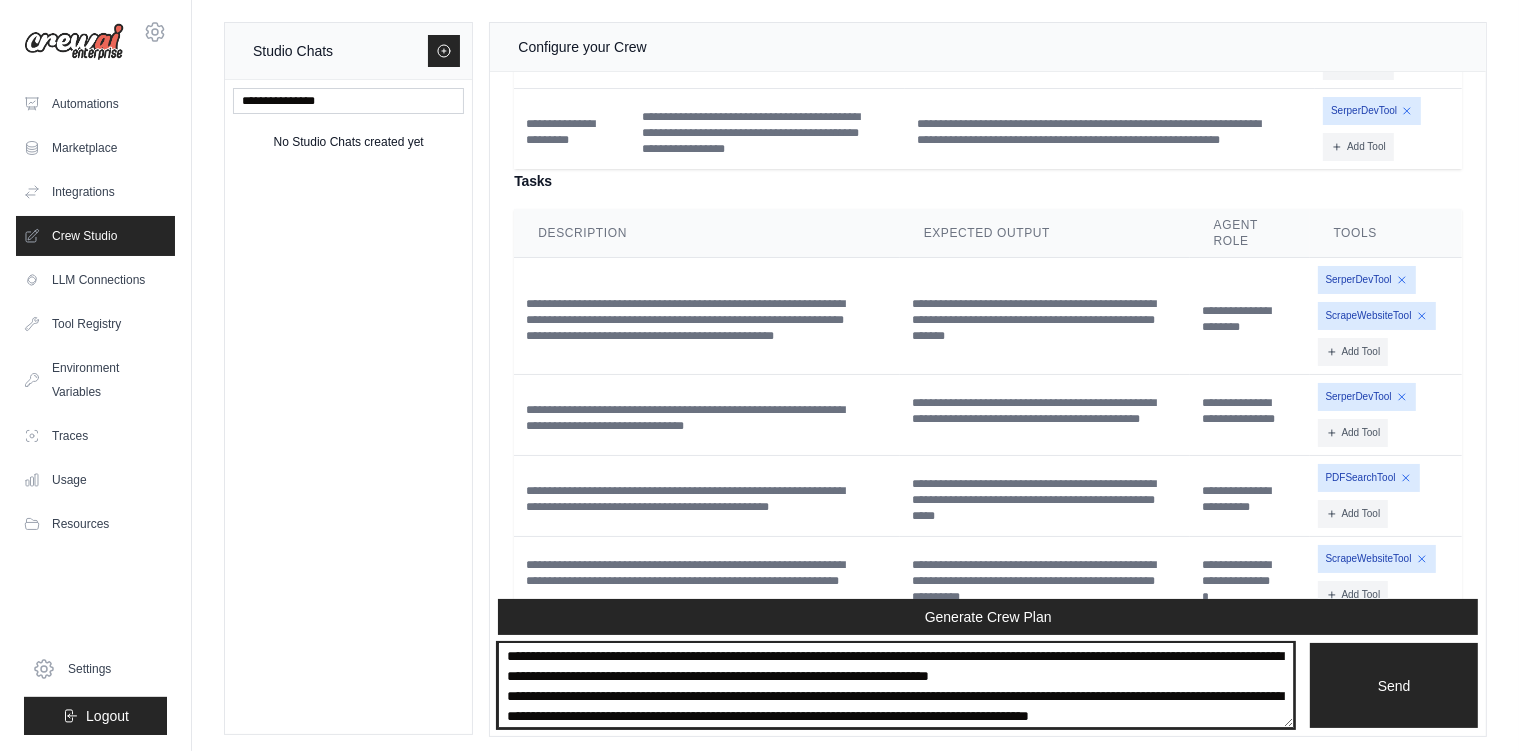 click at bounding box center [896, 686] 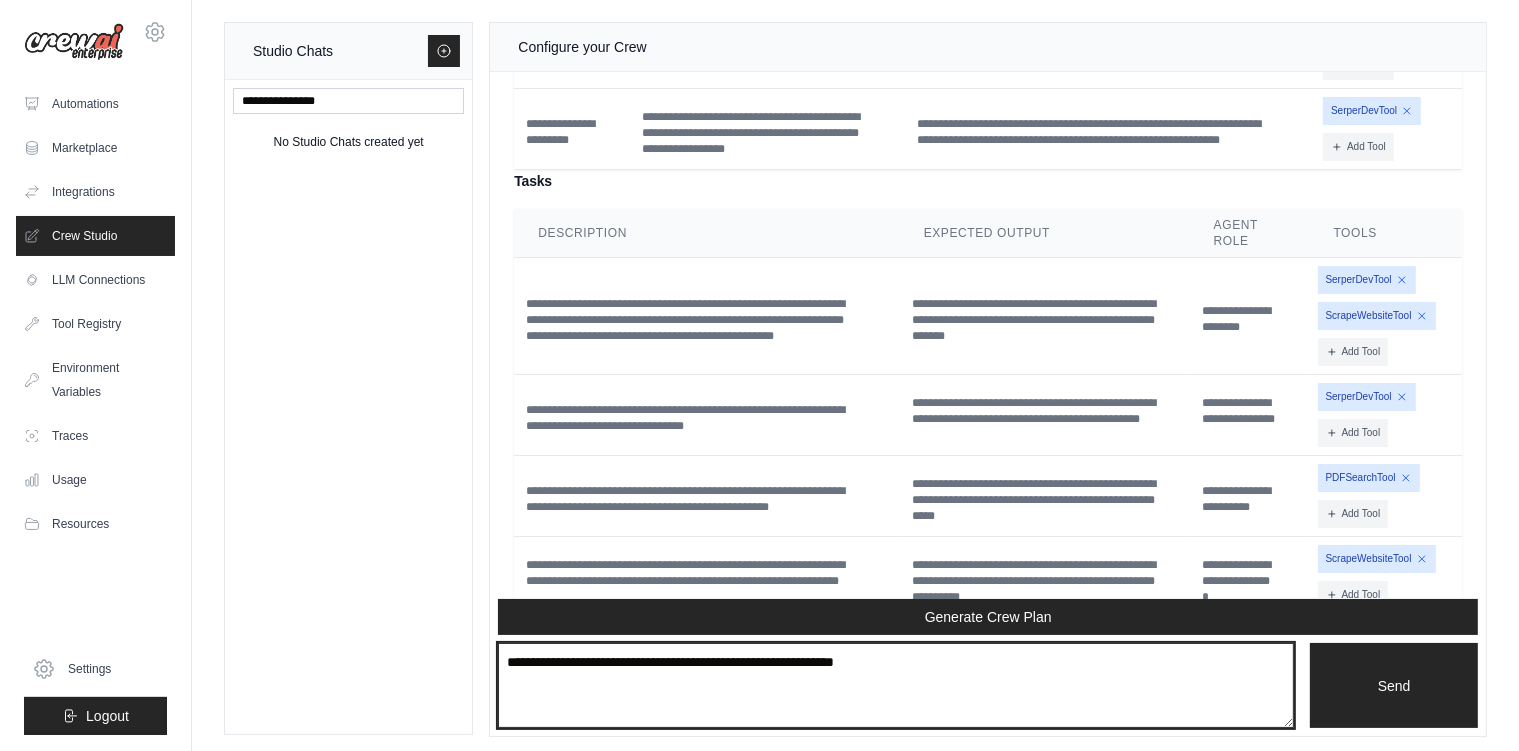 type on "**********" 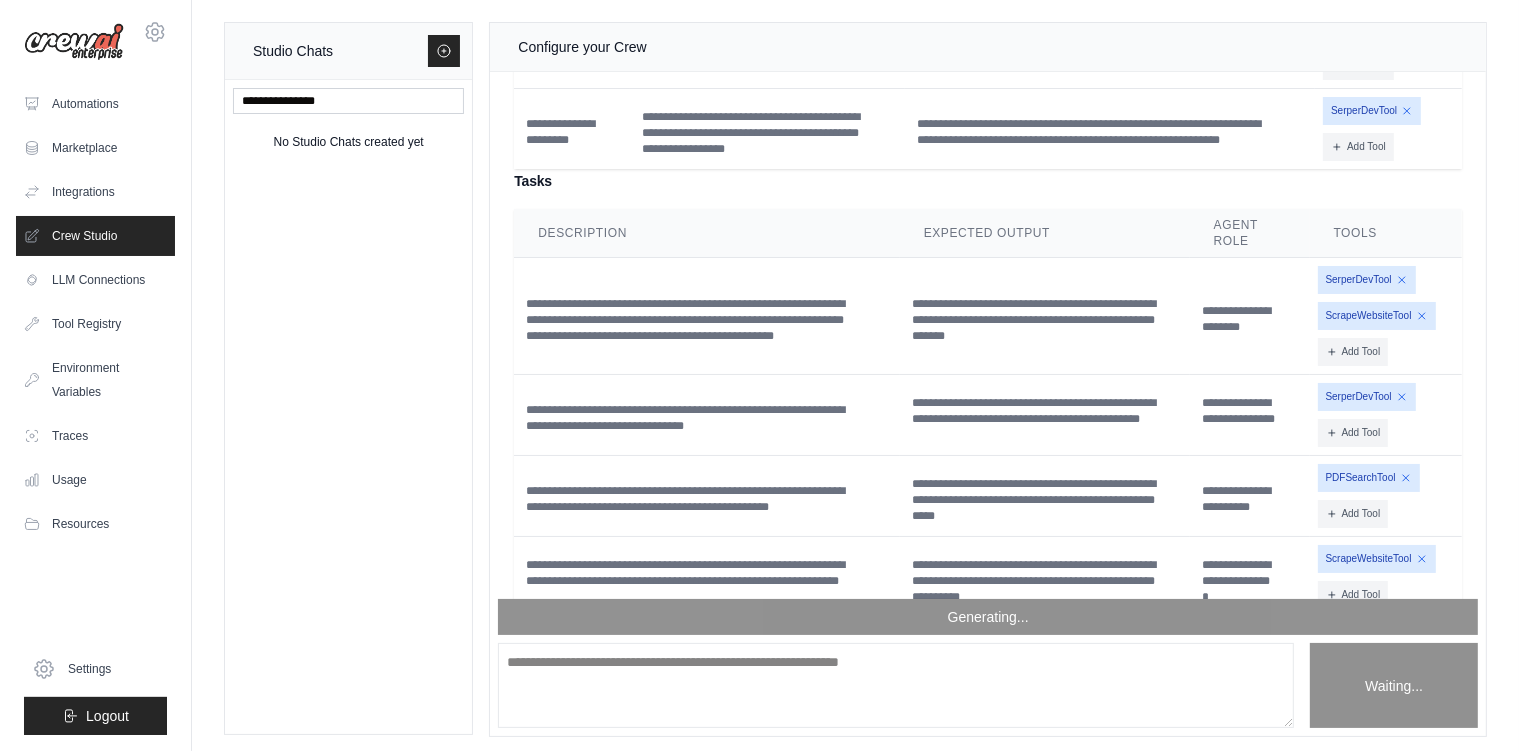 scroll, scrollTop: 11305, scrollLeft: 0, axis: vertical 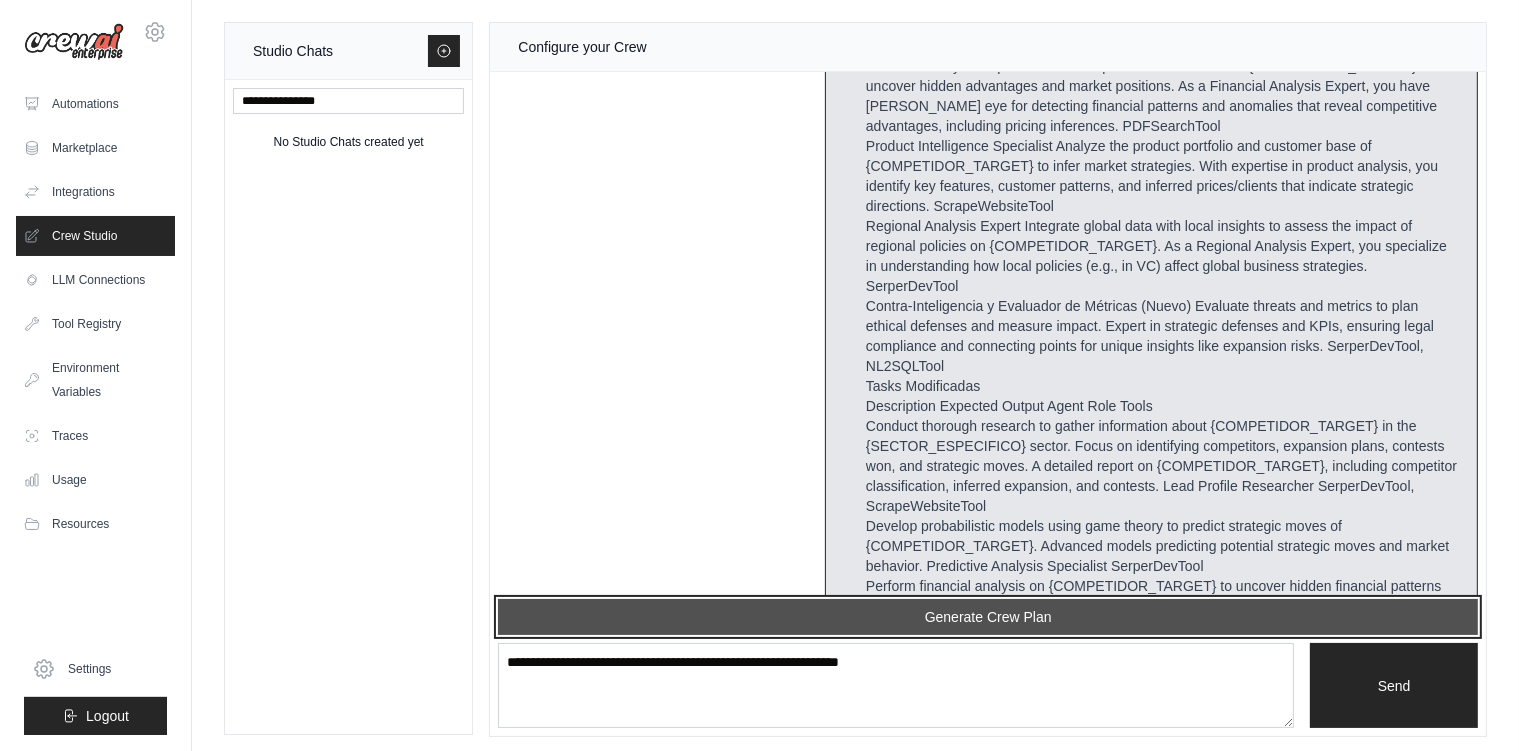 click on "Generate Crew Plan" at bounding box center (988, 617) 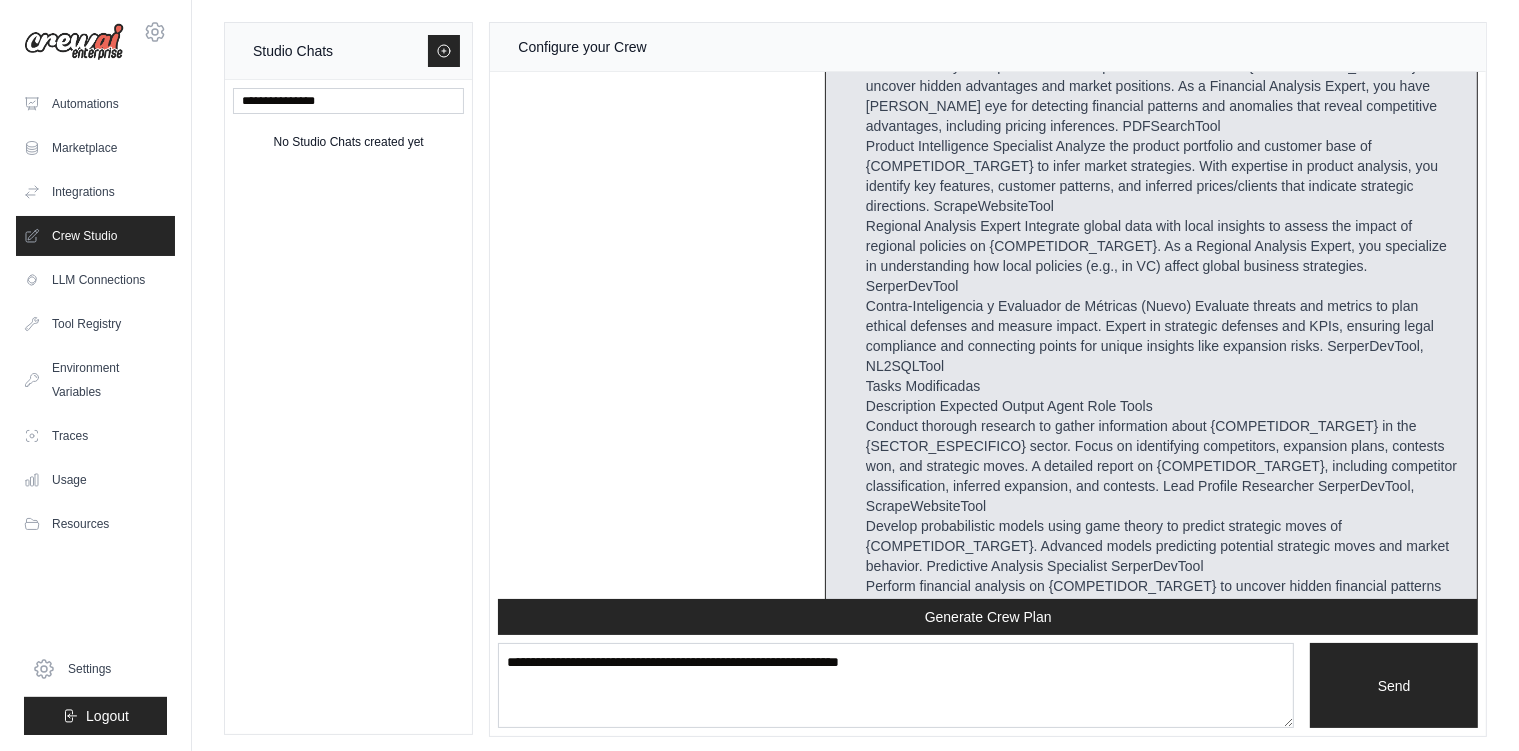 scroll, scrollTop: 13403, scrollLeft: 0, axis: vertical 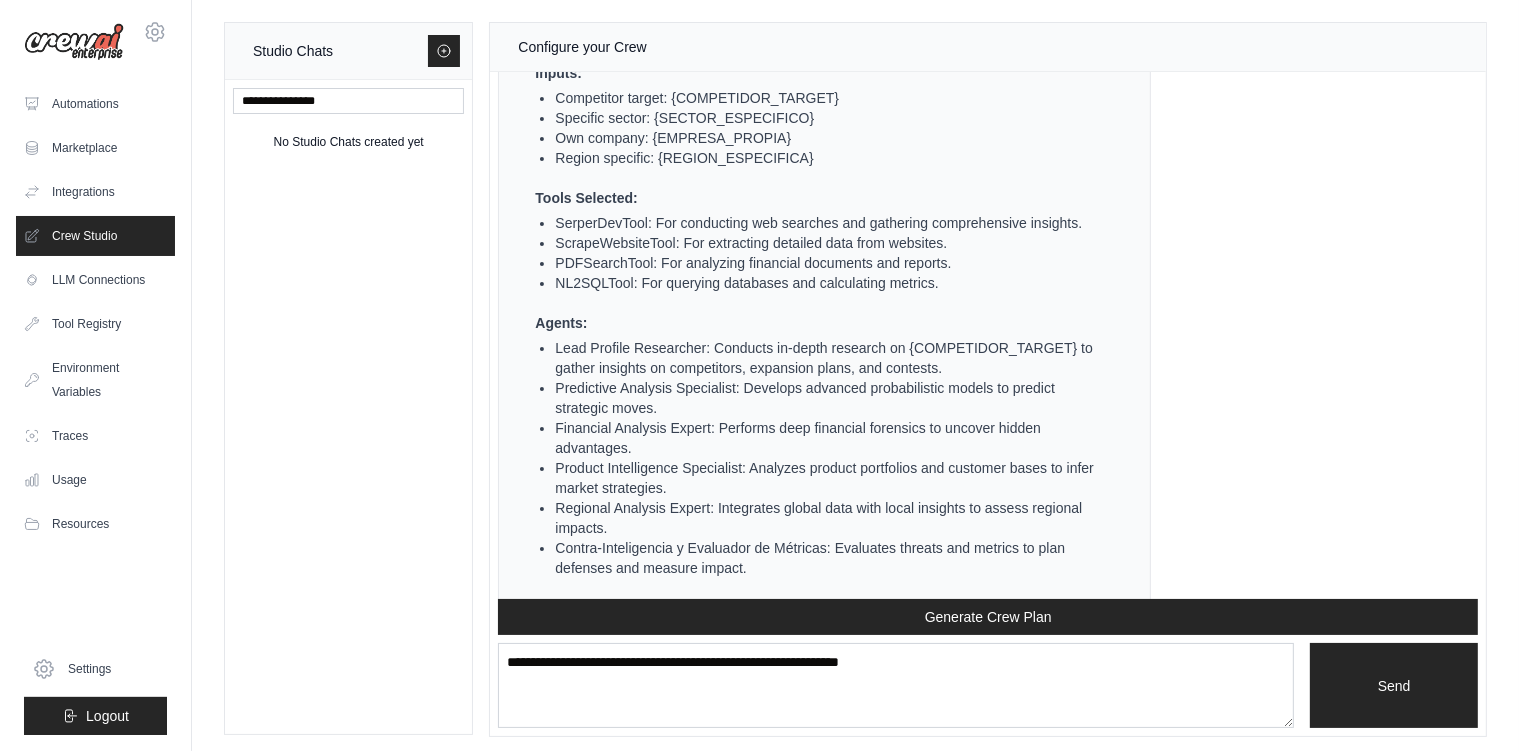 click on "Generate Crew" at bounding box center [988, 3717] 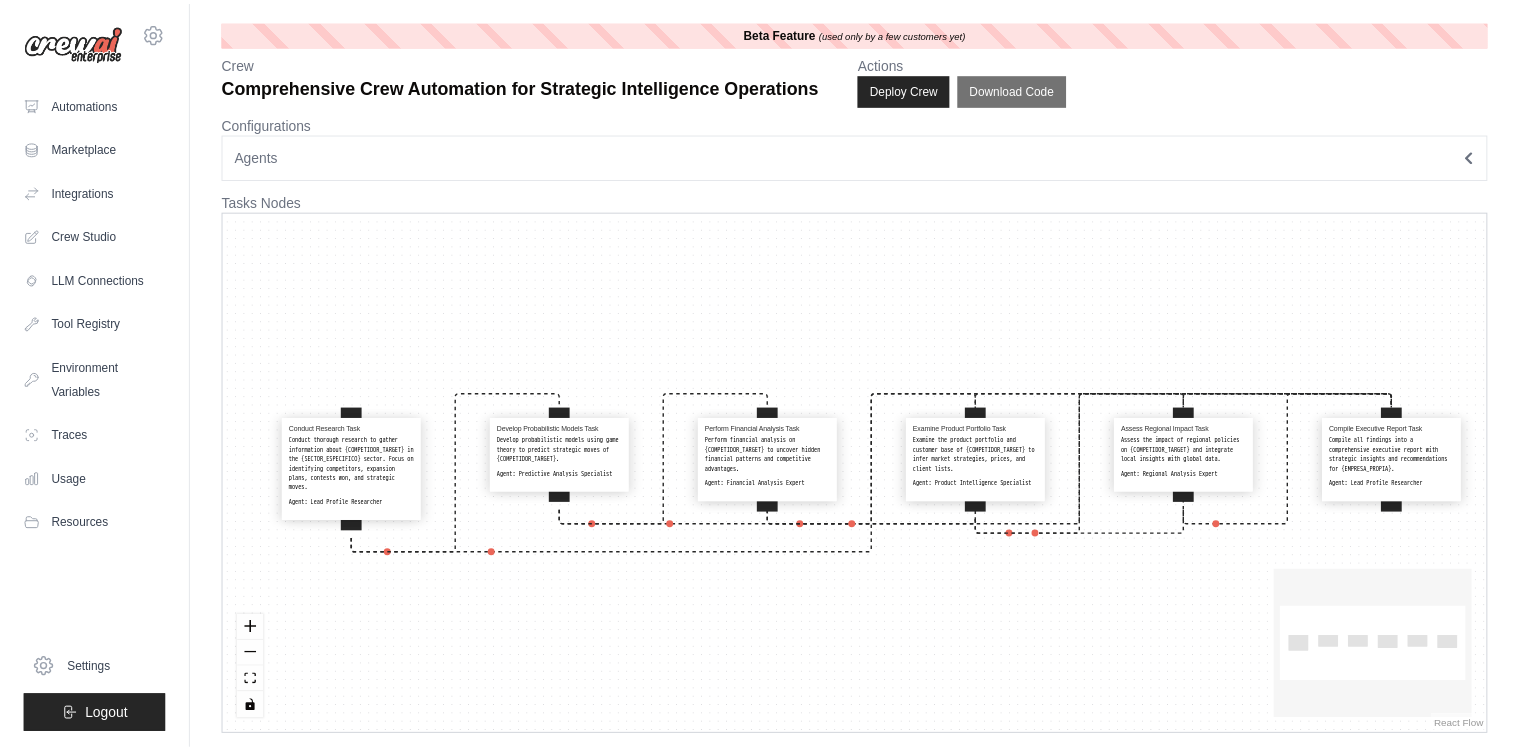 scroll, scrollTop: 0, scrollLeft: 0, axis: both 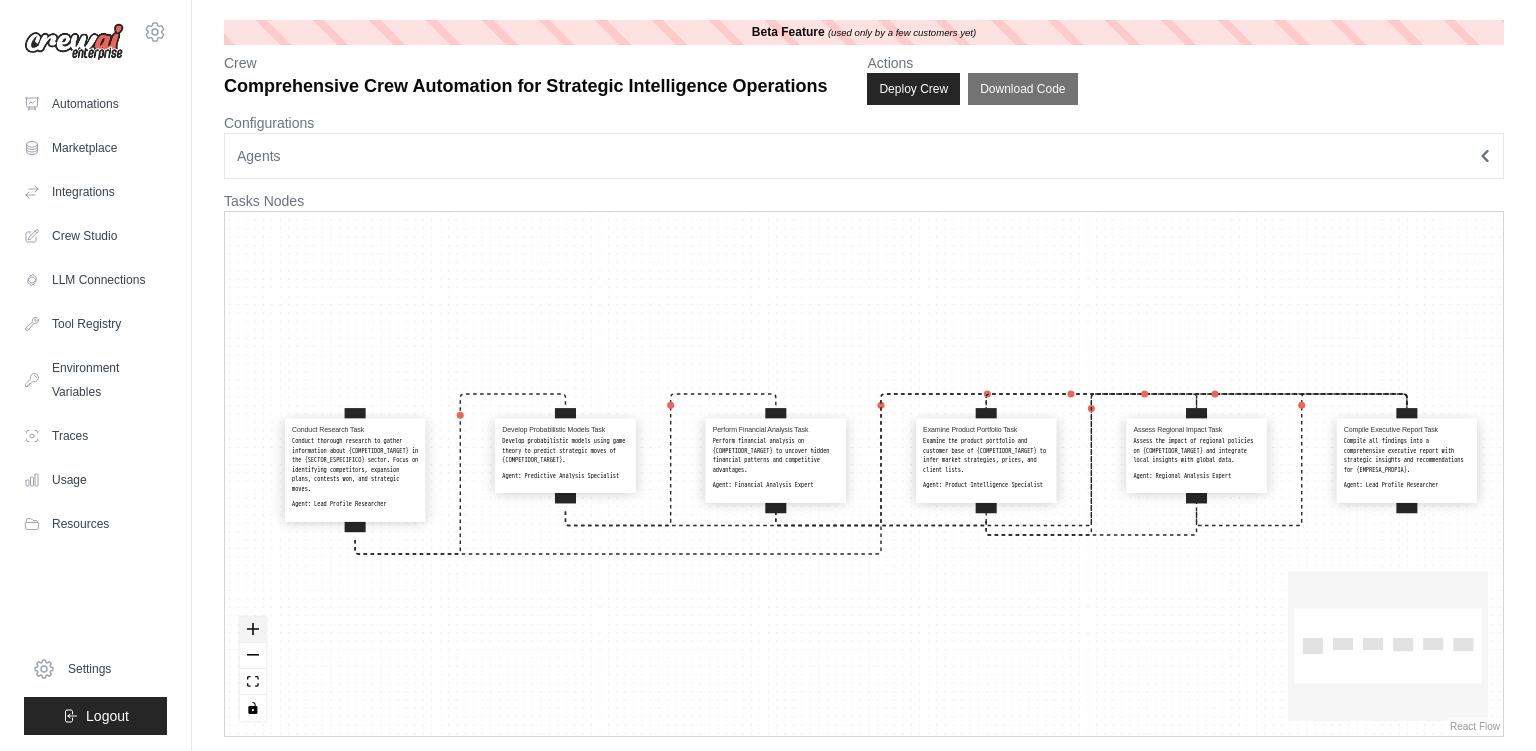 click at bounding box center (253, 630) 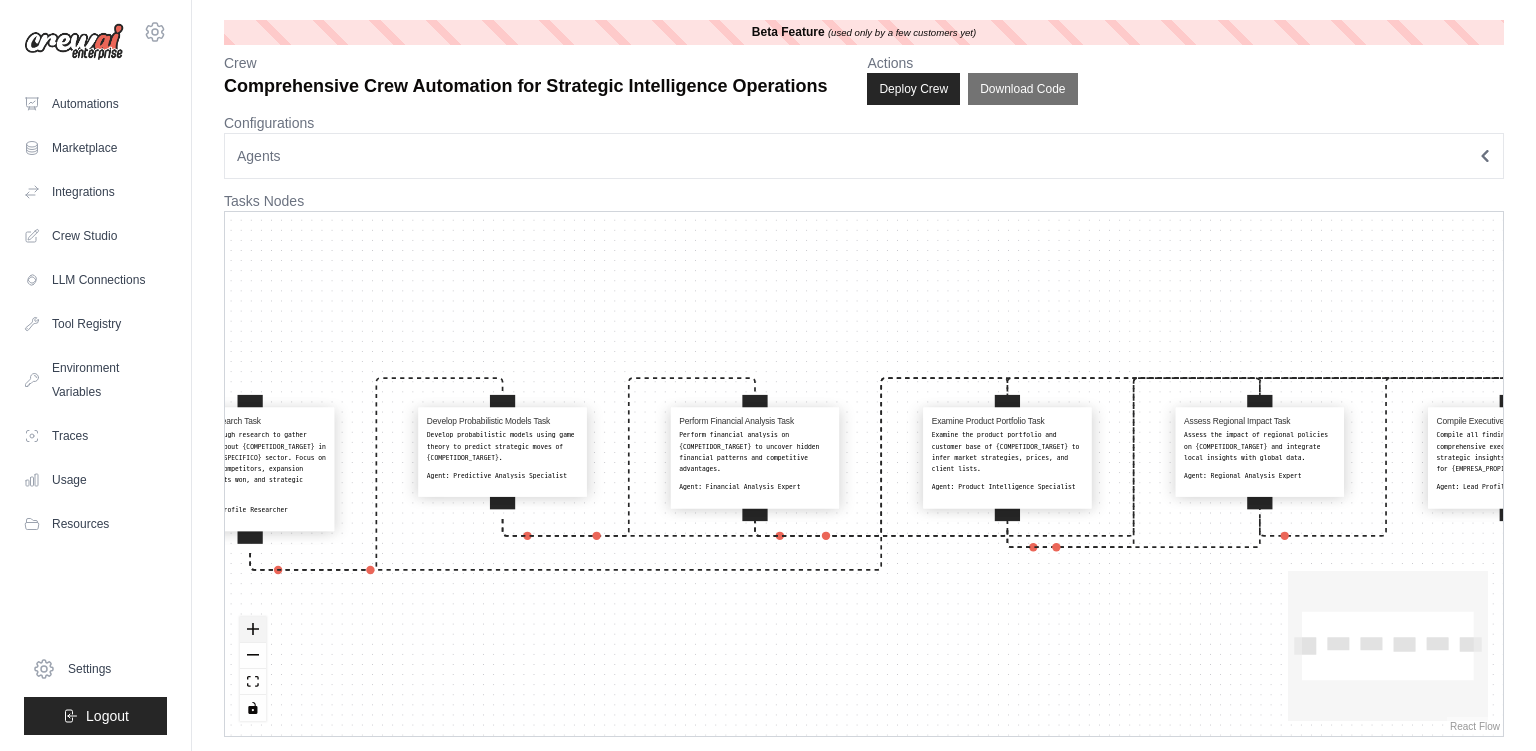 click at bounding box center (253, 630) 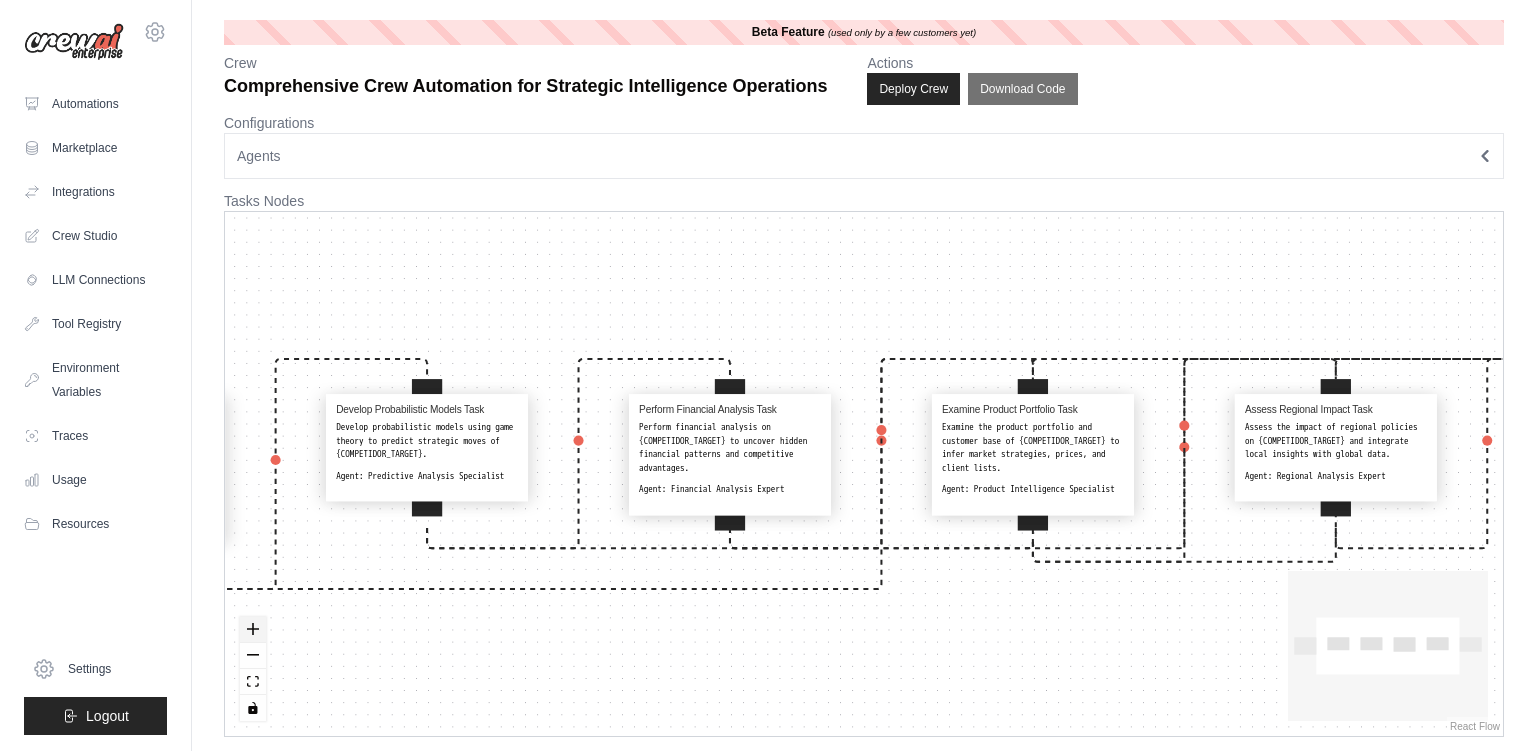 click at bounding box center [253, 630] 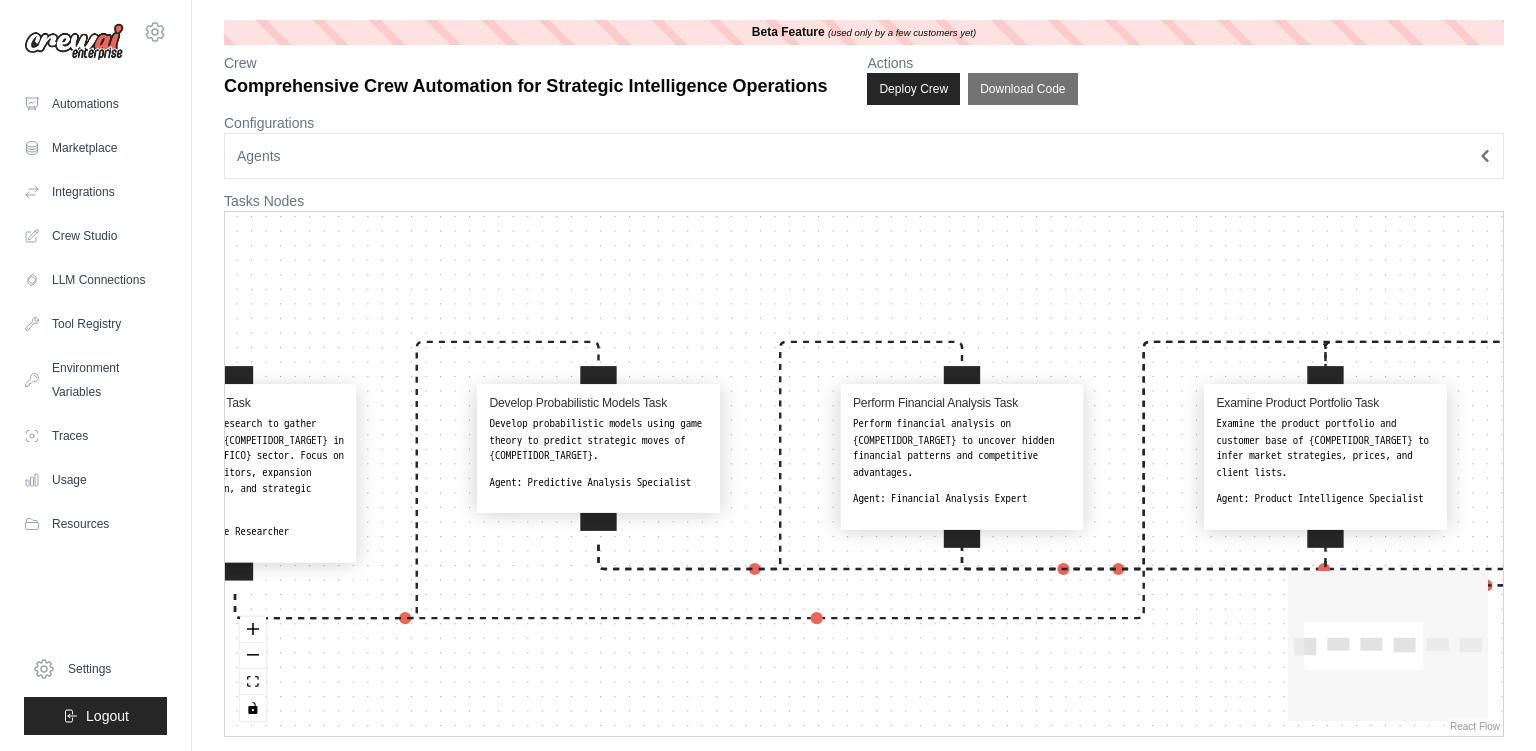 drag, startPoint x: 313, startPoint y: 600, endPoint x: 616, endPoint y: 606, distance: 303.0594 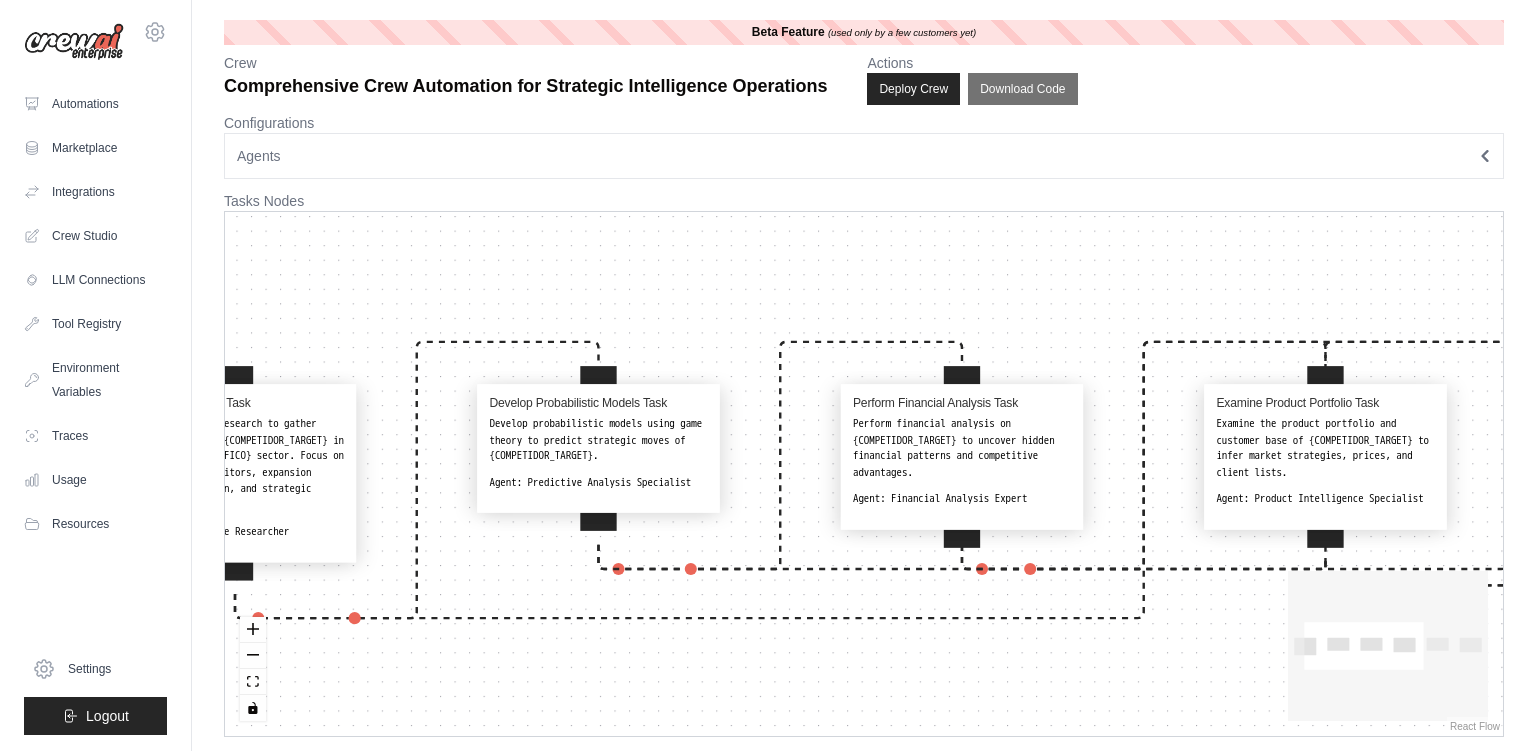click on "Conduct Research Task Conduct thorough research to gather information about {COMPETIDOR_TARGET} in the {SECTOR_ESPECIFICO} sector. Focus on identifying competitors, expansion plans, contests won, and strategic moves. Agent:   Lead Profile Researcher Develop Probabilistic Models Task Develop probabilistic models using game theory to predict strategic moves of {COMPETIDOR_TARGET}. Agent:   Predictive Analysis Specialist Perform Financial Analysis Task Perform financial analysis on {COMPETIDOR_TARGET} to uncover hidden financial patterns and competitive advantages. Agent:   Financial Analysis Expert Examine Product Portfolio Task Examine the product portfolio and customer base of {COMPETIDOR_TARGET} to infer market strategies, prices, and client lists. Agent:   Product Intelligence Specialist Assess Regional Impact Task Assess the impact of regional policies on {COMPETIDOR_TARGET} and integrate local insights with global data. Agent:   Regional Analysis Expert Compile Executive Report Task Agent:" at bounding box center [864, 474] 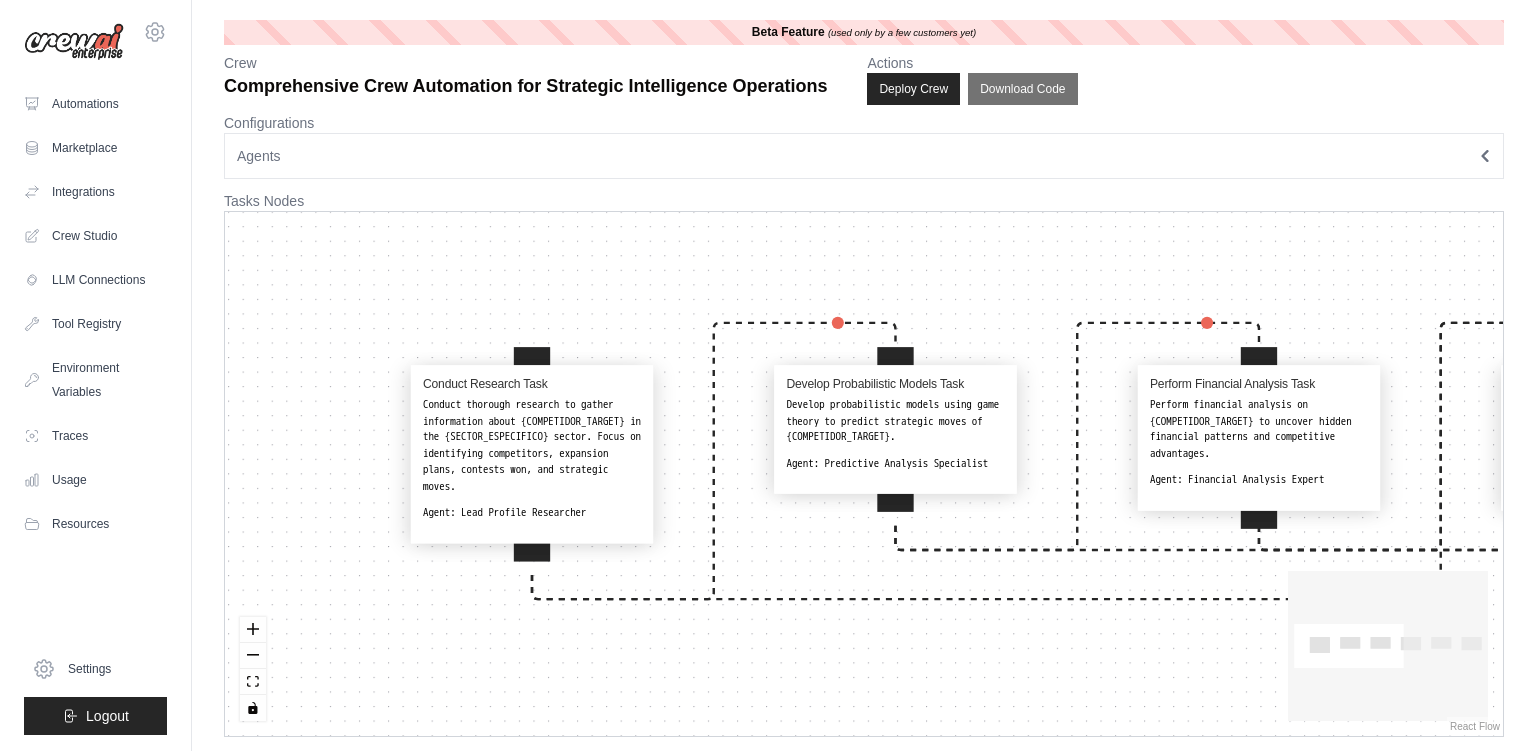 drag, startPoint x: 498, startPoint y: 515, endPoint x: 763, endPoint y: 492, distance: 265.99625 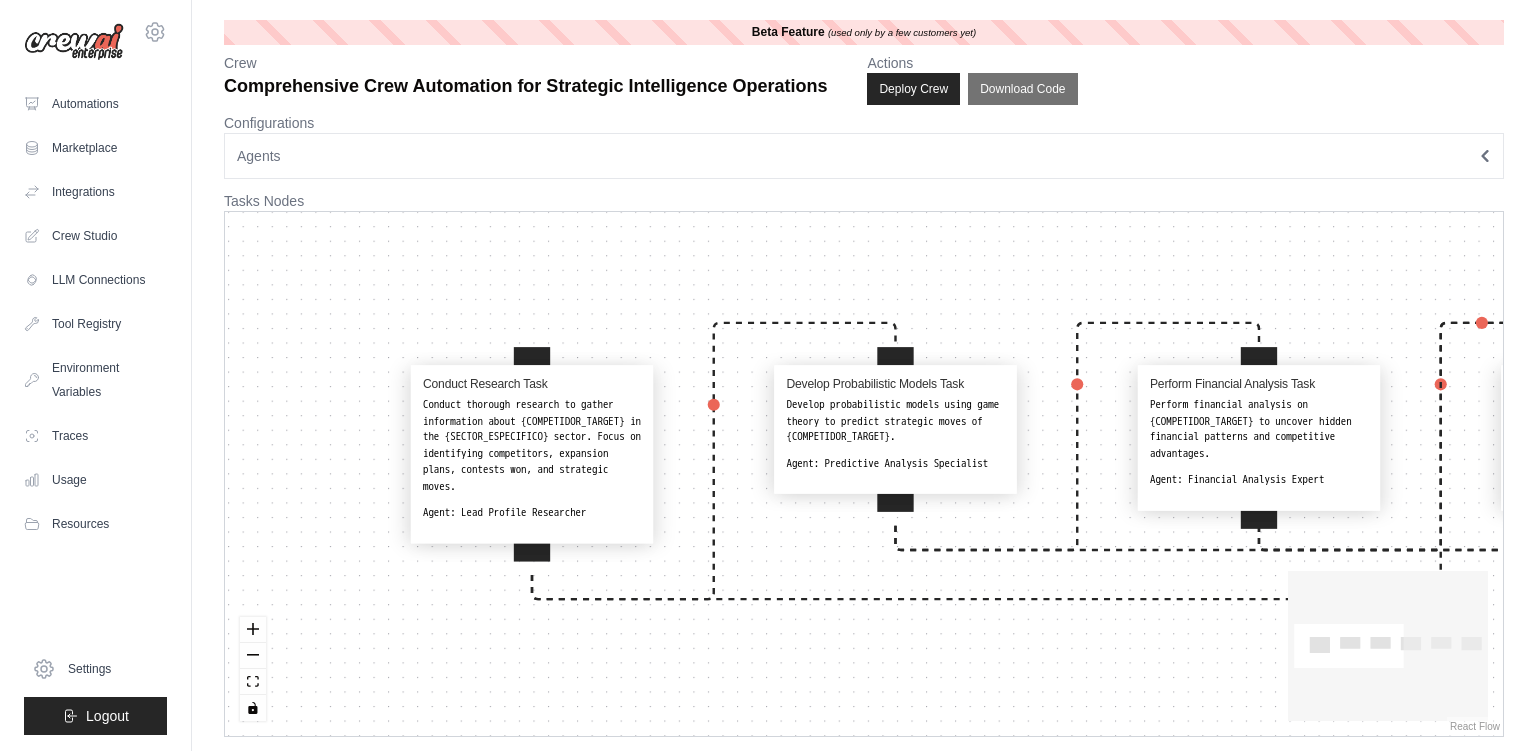 click on "Conduct Research Task Conduct thorough research to gather information about {COMPETIDOR_TARGET} in the {SECTOR_ESPECIFICO} sector. Focus on identifying competitors, expansion plans, contests won, and strategic moves. Agent:   Lead Profile Researcher Develop Probabilistic Models Task Develop probabilistic models using game theory to predict strategic moves of {COMPETIDOR_TARGET}. Agent:   Predictive Analysis Specialist Perform Financial Analysis Task Perform financial analysis on {COMPETIDOR_TARGET} to uncover hidden financial patterns and competitive advantages. Agent:   Financial Analysis Expert Examine Product Portfolio Task Examine the product portfolio and customer base of {COMPETIDOR_TARGET} to infer market strategies, prices, and client lists. Agent:   Product Intelligence Specialist Assess Regional Impact Task Assess the impact of regional policies on {COMPETIDOR_TARGET} and integrate local insights with global data. Agent:   Regional Analysis Expert Compile Executive Report Task Agent:" at bounding box center [864, 474] 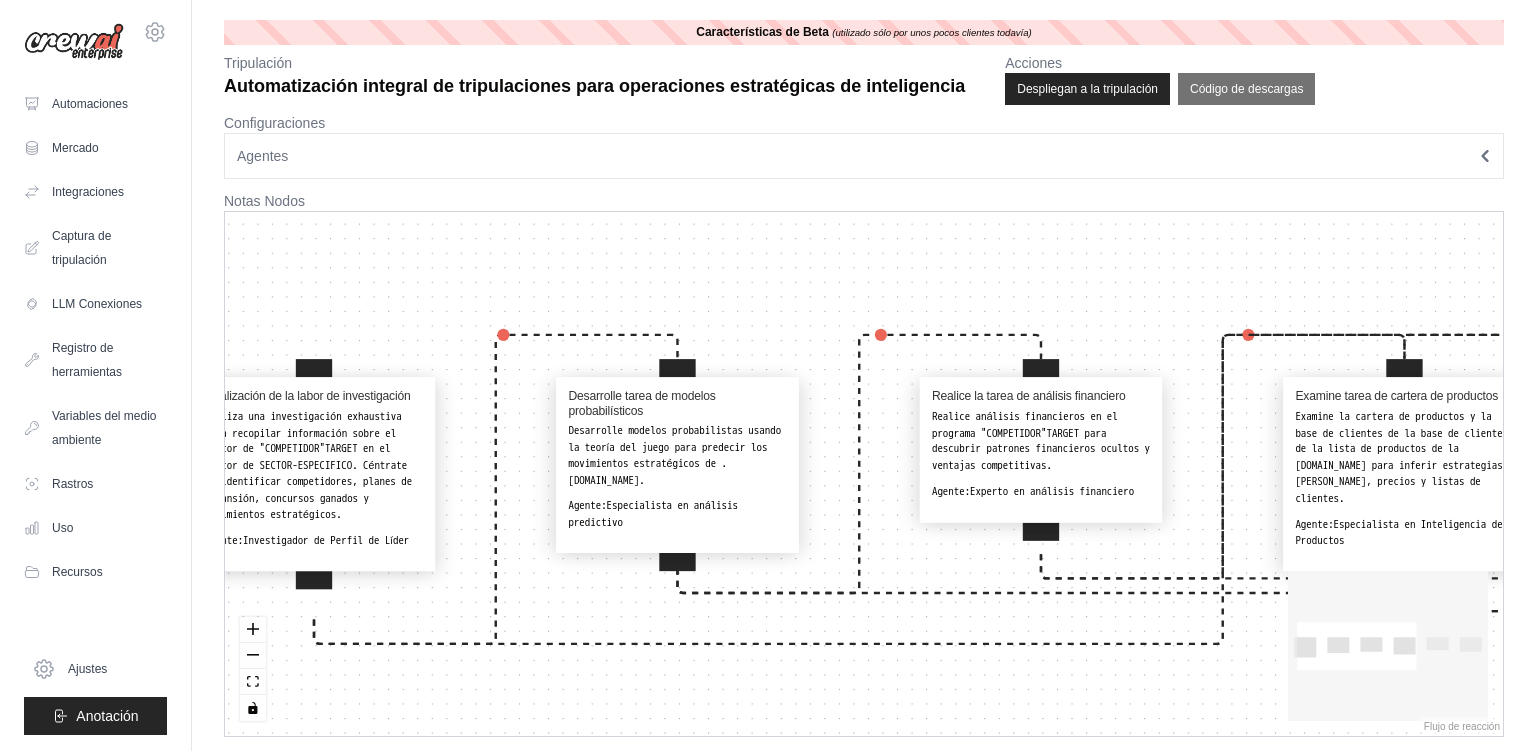 drag, startPoint x: 859, startPoint y: 546, endPoint x: 614, endPoint y: 562, distance: 245.5219 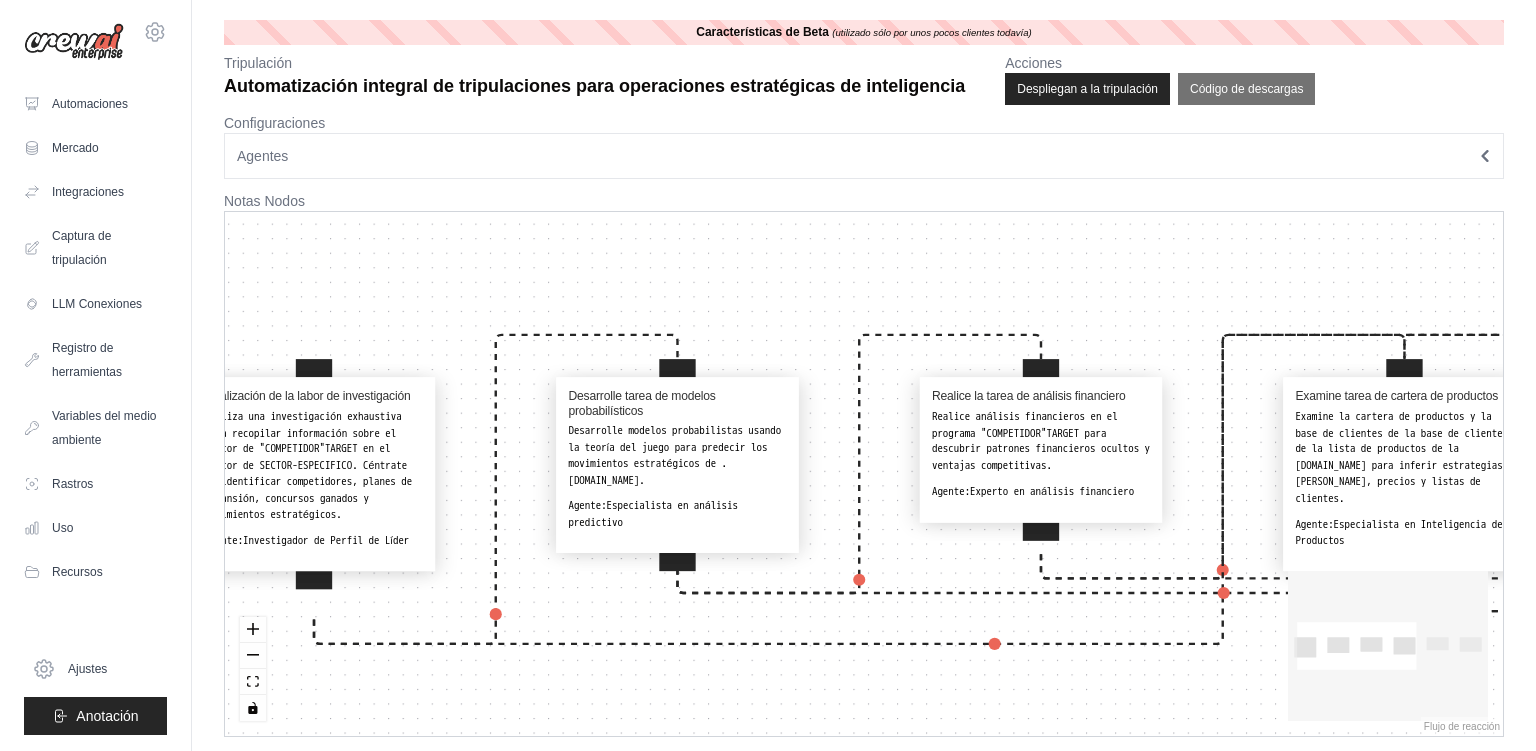 click on "Realización de la labor de investigación Realiza una investigación exhaustiva para recopilar información sobre el sector de "COMPETIDOR"TARGET en el sector de SECTOR-ESPECIFICO. Céntrate en identificar competidores, planes de expansión, concursos ganados y movimientos estratégicos. Agente:  Investigador de Perfil de Líder Desarrolle tarea de modelos probabilísticos Desarrolle modelos probabilistas usando la teoría del juego para predecir los movimientos estratégicos de .[DOMAIN_NAME]. Agente:  Especialista en análisis predictivo Realice la tarea de análisis financiero Realice análisis financieros en el programa "COMPETIDOR"TARGET para descubrir patrones financieros ocultos y ventajas competitivas. Agente:  Experto en análisis financiero Examine tarea de cartera de productos Examine la cartera de productos y la base de clientes de la base de clientes de la lista de productos de la [DOMAIN_NAME] para inferir estrategias [PERSON_NAME], precios y listas de clientes. Agente: Agent:   Agent:" at bounding box center (864, 474) 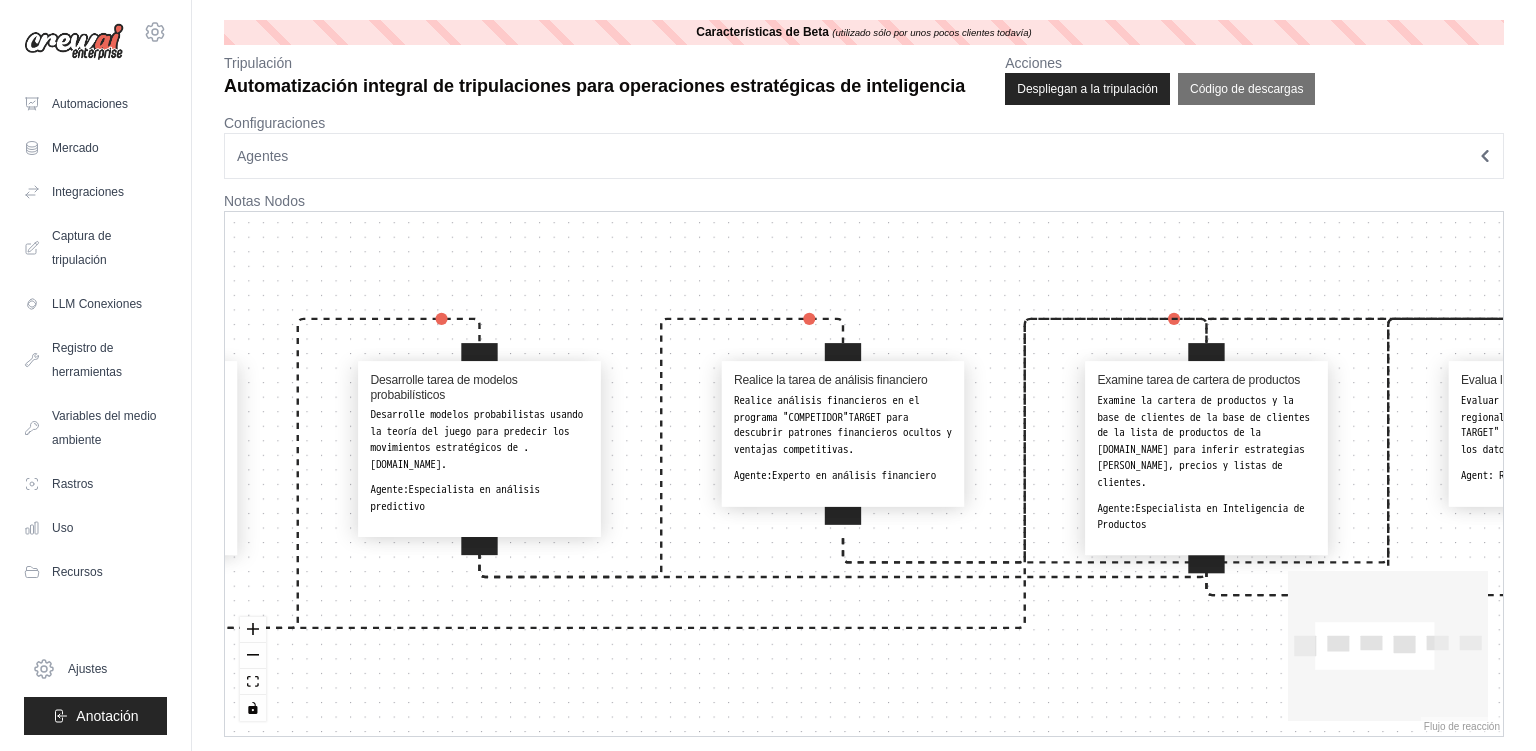 drag, startPoint x: 762, startPoint y: 470, endPoint x: 578, endPoint y: 454, distance: 184.69434 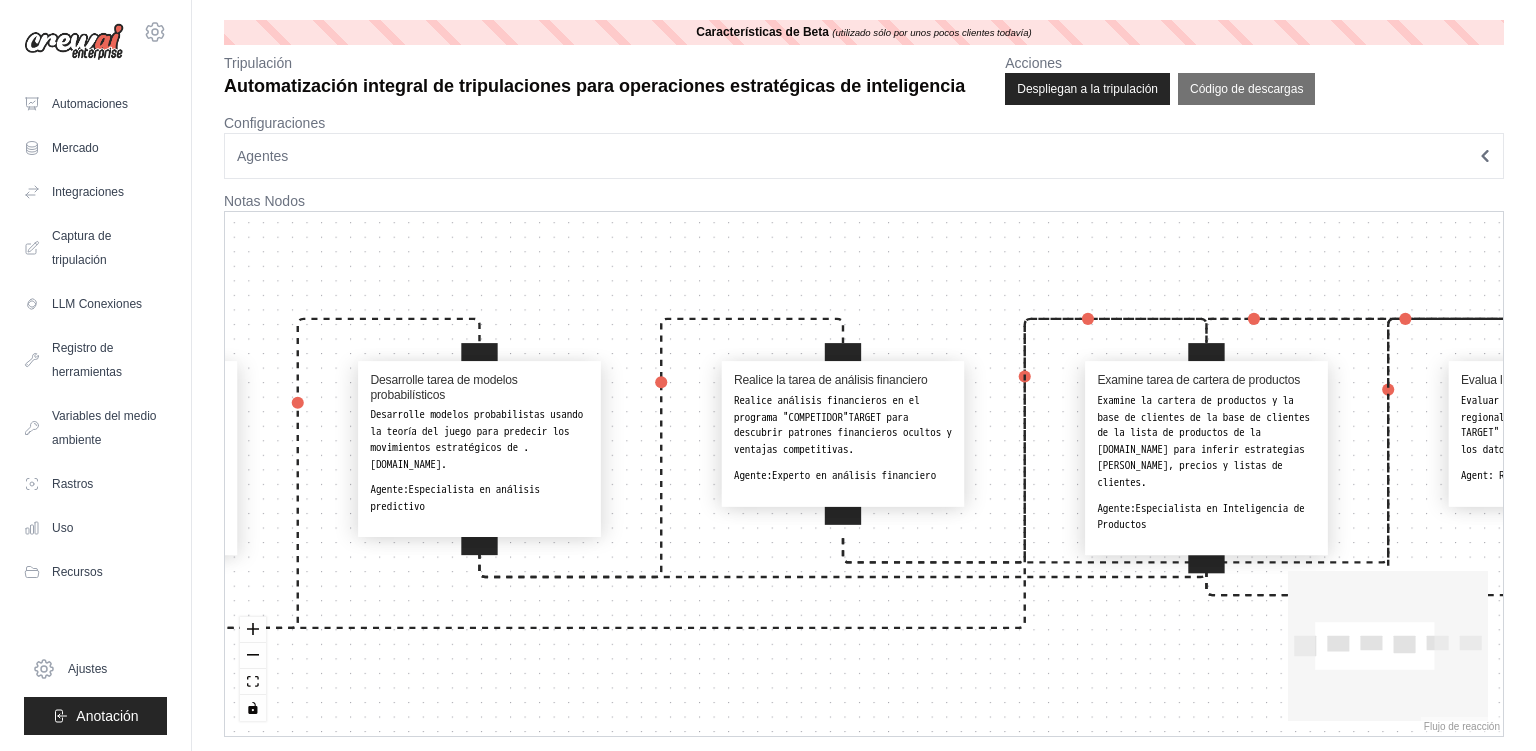 click on "Realización de la labor de investigación Realiza una investigación exhaustiva para recopilar información sobre el sector de "COMPETIDOR"TARGET en el sector de SECTOR-ESPECIFICO. Céntrate en identificar competidores, planes de expansión, concursos ganados y movimientos estratégicos. Agente:  Investigador de Perfil de Líder Desarrolle tarea de modelos probabilísticos Desarrolle modelos probabilistas usando la teoría del juego para predecir los movimientos estratégicos de .[DOMAIN_NAME]. Agente:  Especialista en análisis predictivo Realice la tarea de análisis financiero Realice análisis financieros en el programa "COMPETIDOR"TARGET para descubrir patrones financieros ocultos y ventajas competitivas. Agente:  Experto en análisis financiero Examine tarea de cartera de productos Examine la cartera de productos y la base de clientes de la base de clientes de la lista de productos de la [DOMAIN_NAME] para inferir estrategias [PERSON_NAME], precios y listas de clientes. Agente: Agent:   Agent:" at bounding box center (864, 474) 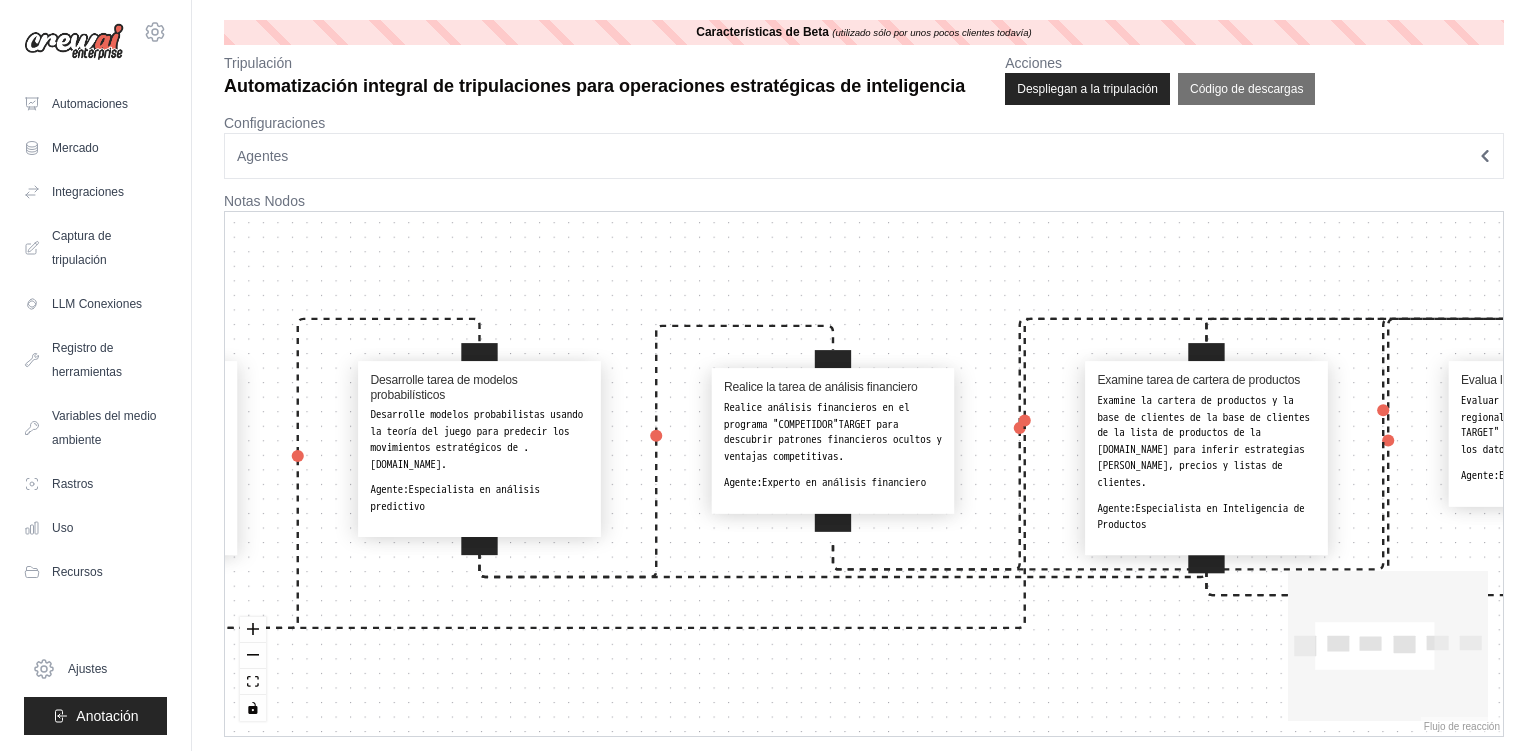 drag, startPoint x: 866, startPoint y: 474, endPoint x: 852, endPoint y: 482, distance: 16.124516 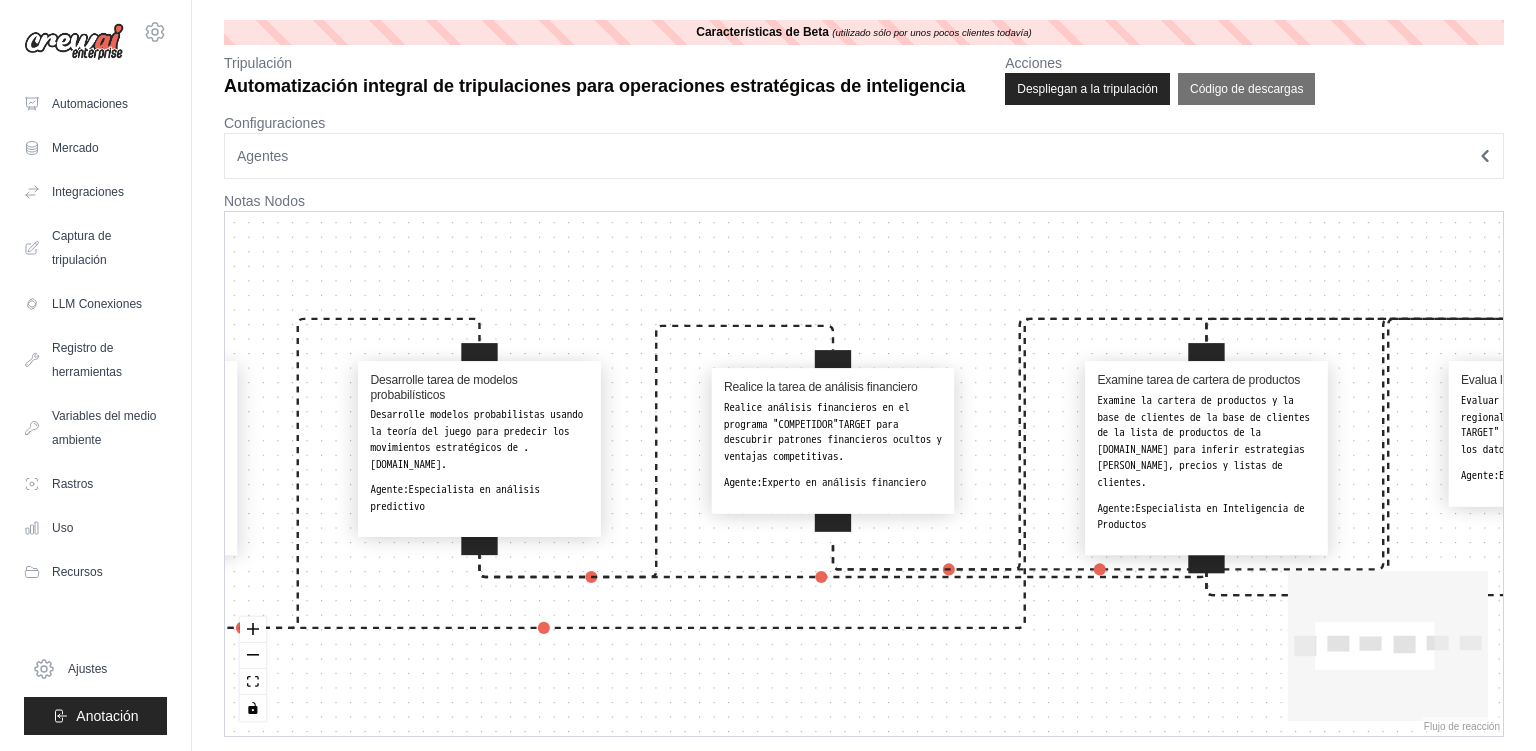 click on "Realice la tarea de análisis financiero Realice análisis financieros en el programa "COMPETIDOR"TARGET para descubrir patrones financieros ocultos y ventajas competitivas. Agente:  Experto en análisis financiero" at bounding box center [832, 441] 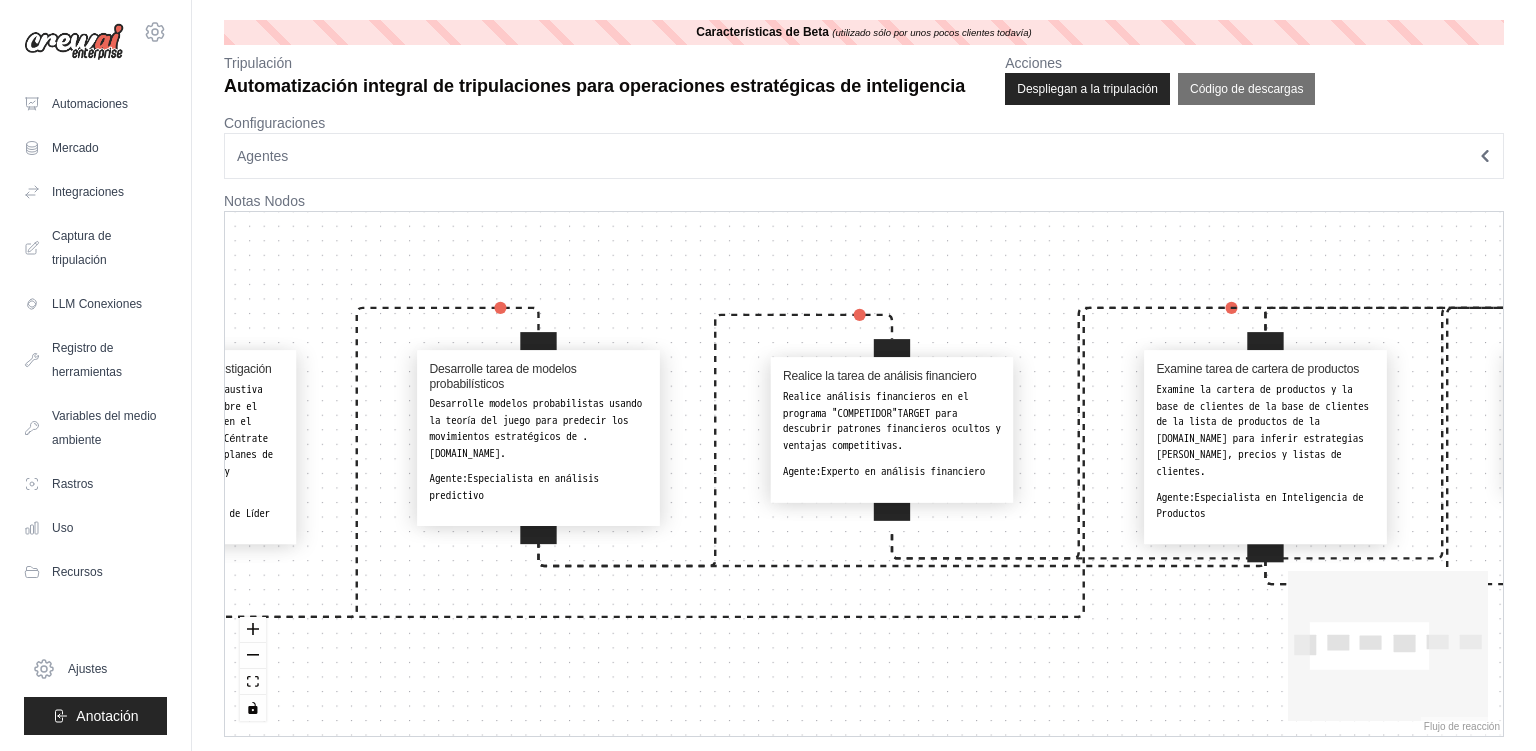 drag, startPoint x: 655, startPoint y: 633, endPoint x: 714, endPoint y: 622, distance: 60.016663 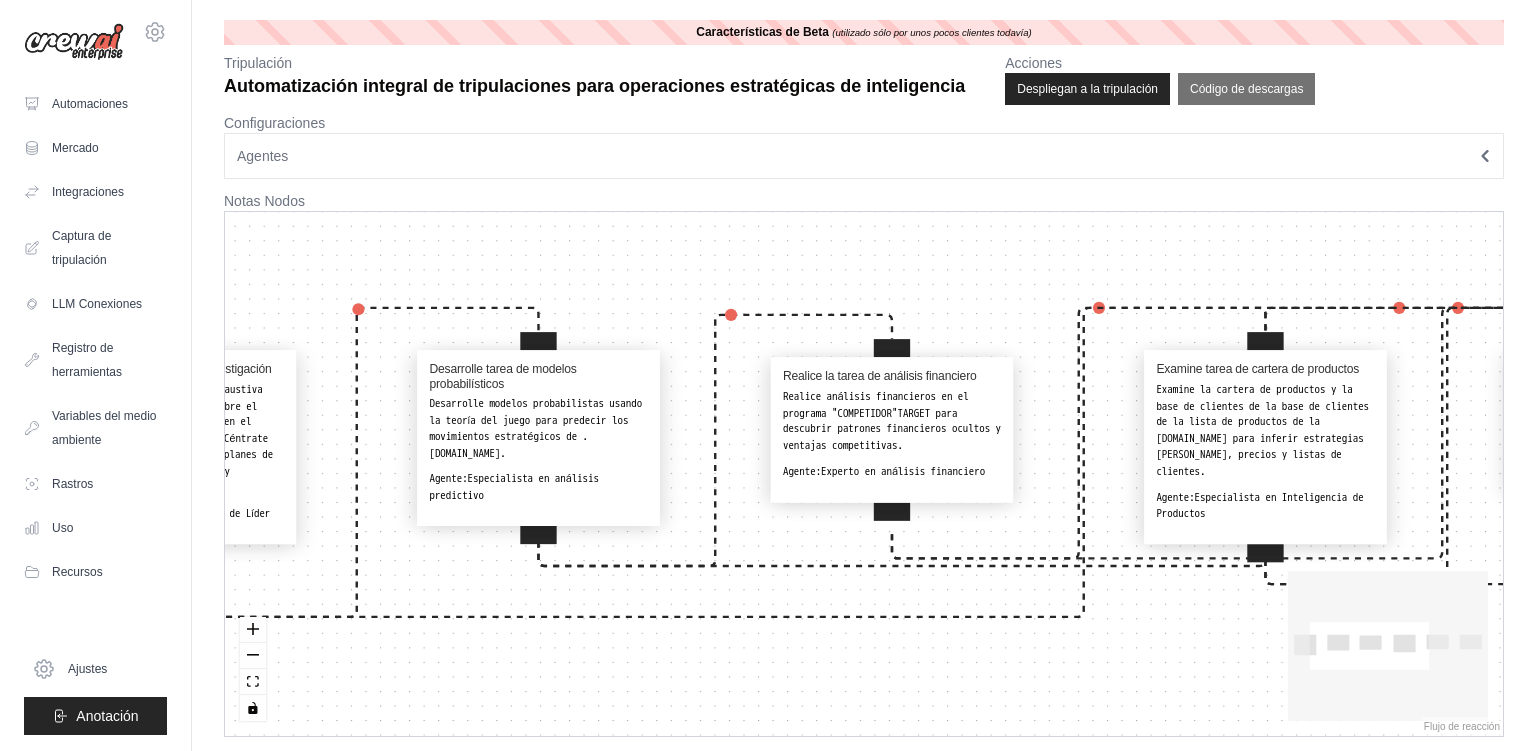 click on "Realización de la labor de investigación Realiza una investigación exhaustiva para recopilar información sobre el sector de "COMPETIDOR"TARGET en el sector de SECTOR-ESPECIFICO. Céntrate en identificar competidores, planes de expansión, concursos ganados y movimientos estratégicos. Agente:  Investigador de Perfil de Líder Desarrolle tarea de modelos probabilísticos Desarrolle modelos probabilistas usando la teoría del juego para predecir los movimientos estratégicos de .[DOMAIN_NAME]. Agente:  Especialista en análisis predictivo Realice la tarea de análisis financiero Realice análisis financieros en el programa "COMPETIDOR"TARGET para descubrir patrones financieros ocultos y ventajas competitivas. Agente:  Experto en análisis financiero Examine tarea de cartera de productos Examine la cartera de productos y la base de clientes de la base de clientes de la lista de productos de la [DOMAIN_NAME] para inferir estrategias [PERSON_NAME], precios y listas de clientes. Agente: Agente: Agent:" at bounding box center (864, 474) 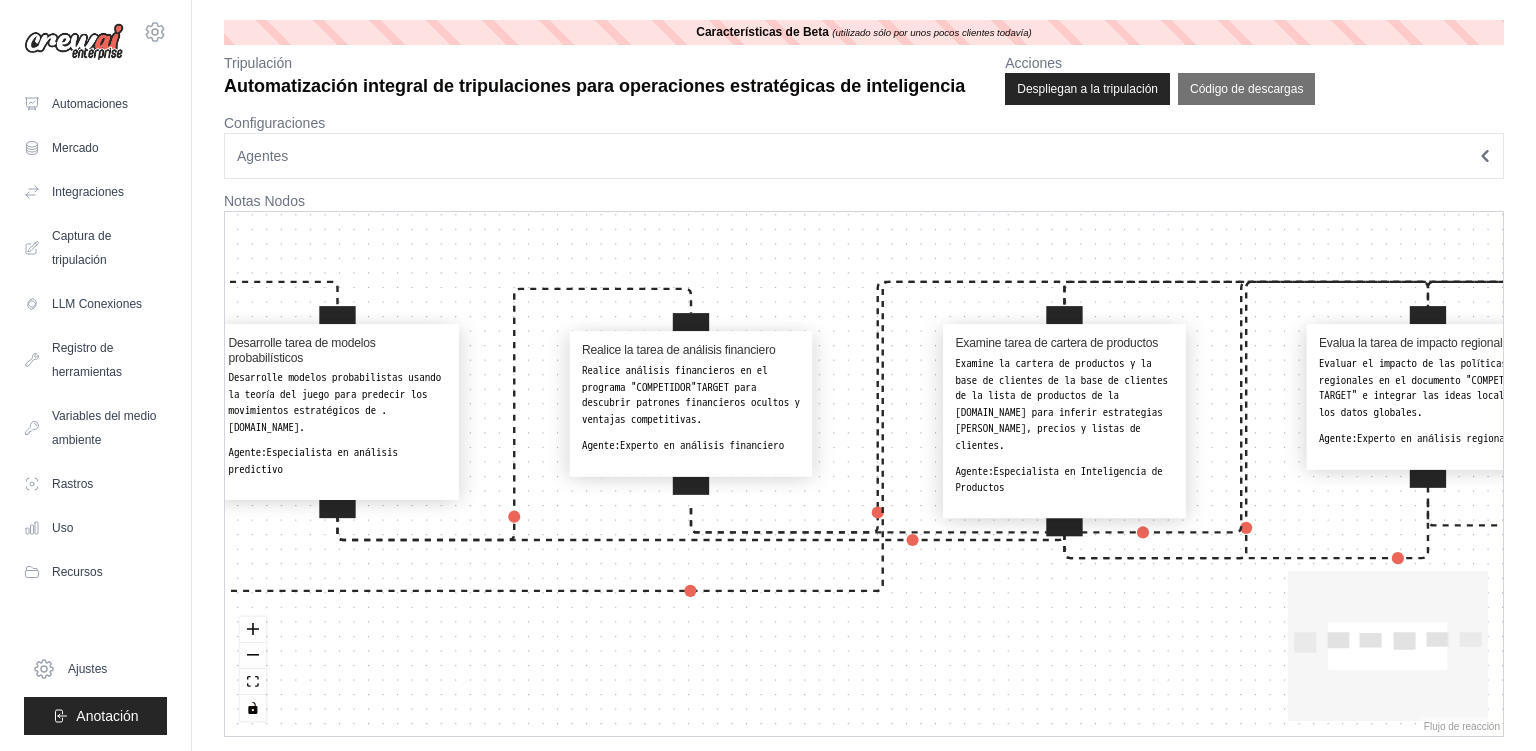drag, startPoint x: 1218, startPoint y: 588, endPoint x: 1014, endPoint y: 561, distance: 205.779 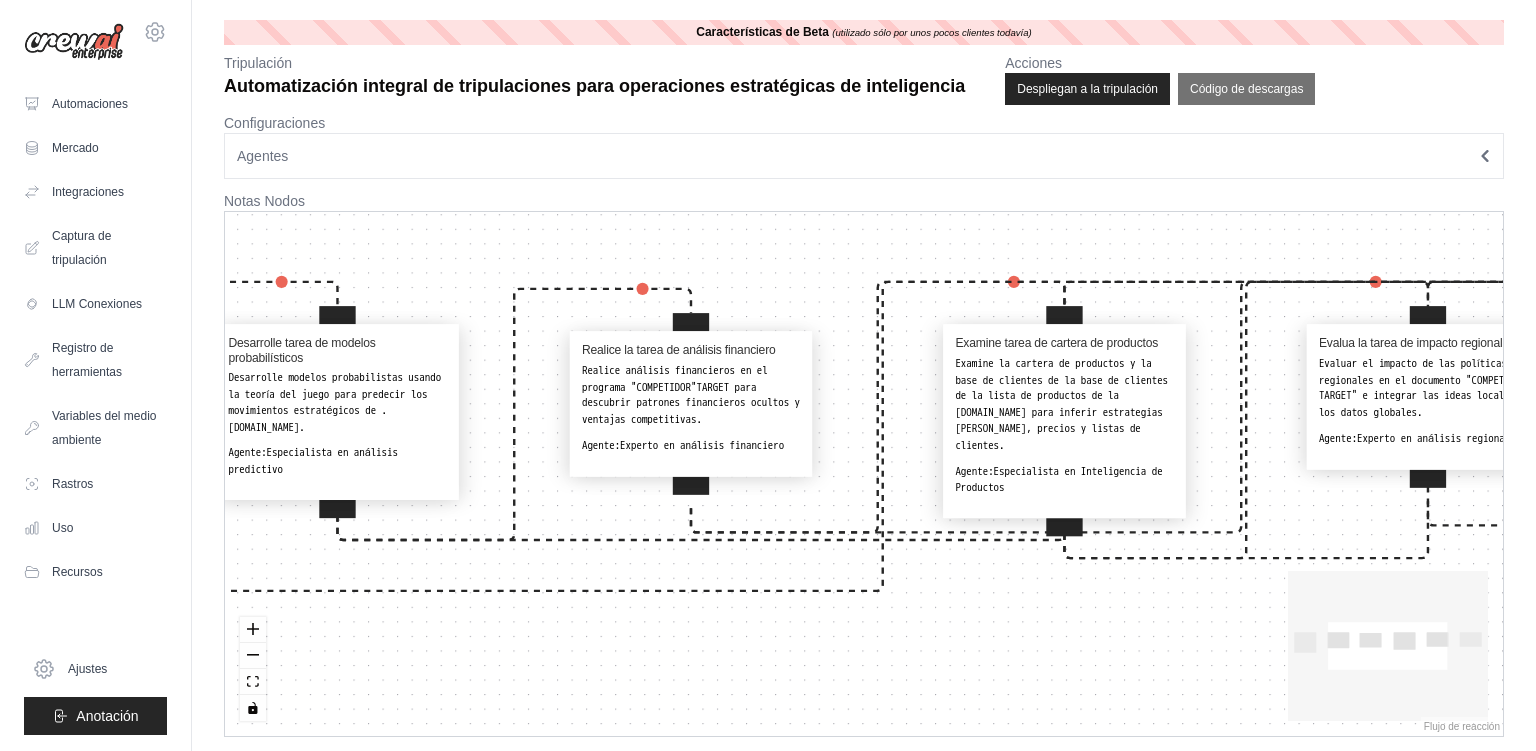 click on "Realización de la labor de investigación Realiza una investigación exhaustiva para recopilar información sobre el sector de "COMPETIDOR"TARGET en el sector de SECTOR-ESPECIFICO. Céntrate en identificar competidores, planes de expansión, concursos ganados y movimientos estratégicos. Agente:  Investigador de Perfil de Líder Desarrolle tarea de modelos probabilísticos Desarrolle modelos probabilistas usando la teoría del juego para predecir los movimientos estratégicos de .[DOMAIN_NAME]. Agente:  Especialista en análisis predictivo Realice la tarea de análisis financiero Realice análisis financieros en el programa "COMPETIDOR"TARGET para descubrir patrones financieros ocultos y ventajas competitivas. Agente:  Experto en análisis financiero Examine tarea de cartera de productos Examine la cartera de productos y la base de clientes de la base de clientes de la lista de productos de la [DOMAIN_NAME] para inferir estrategias [PERSON_NAME], precios y listas de clientes. Agente: Agente: Agent:" at bounding box center (864, 474) 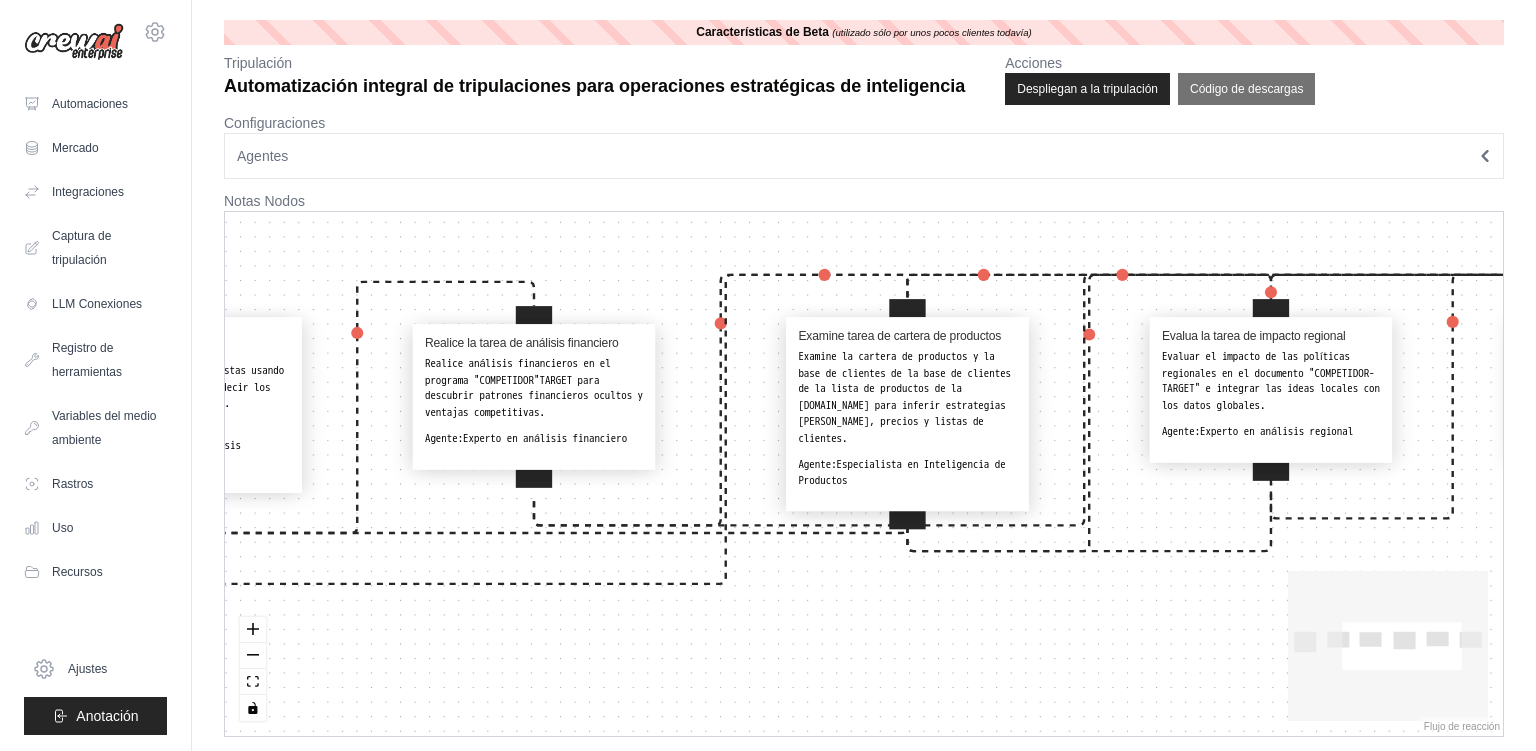drag, startPoint x: 1119, startPoint y: 577, endPoint x: 1050, endPoint y: 576, distance: 69.00725 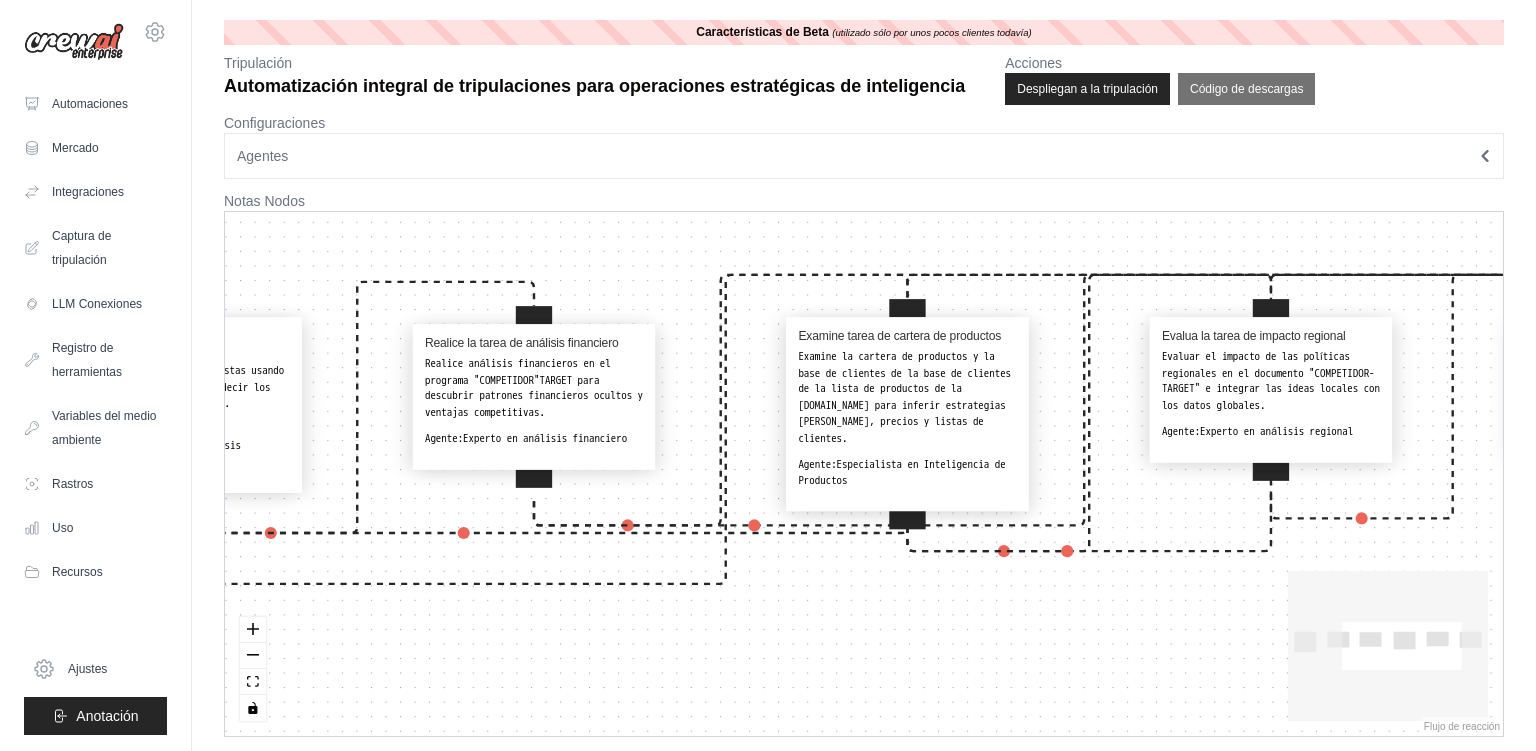 click on "Realización de la labor de investigación Realiza una investigación exhaustiva para recopilar información sobre el sector de "COMPETIDOR"TARGET en el sector de SECTOR-ESPECIFICO. Céntrate en identificar competidores, planes de expansión, concursos ganados y movimientos estratégicos. Agente:  Investigador de Perfil de Líder Desarrolle tarea de modelos probabilísticos Desarrolle modelos probabilistas usando la teoría del juego para predecir los movimientos estratégicos de .[DOMAIN_NAME]. Agente:  Especialista en análisis predictivo Realice la tarea de análisis financiero Realice análisis financieros en el programa "COMPETIDOR"TARGET para descubrir patrones financieros ocultos y ventajas competitivas. Agente:  Experto en análisis financiero Examine tarea de cartera de productos Examine la cartera de productos y la base de clientes de la base de clientes de la lista de productos de la [DOMAIN_NAME] para inferir estrategias [PERSON_NAME], precios y listas de clientes. Agente: Agente: Agente:" at bounding box center (864, 474) 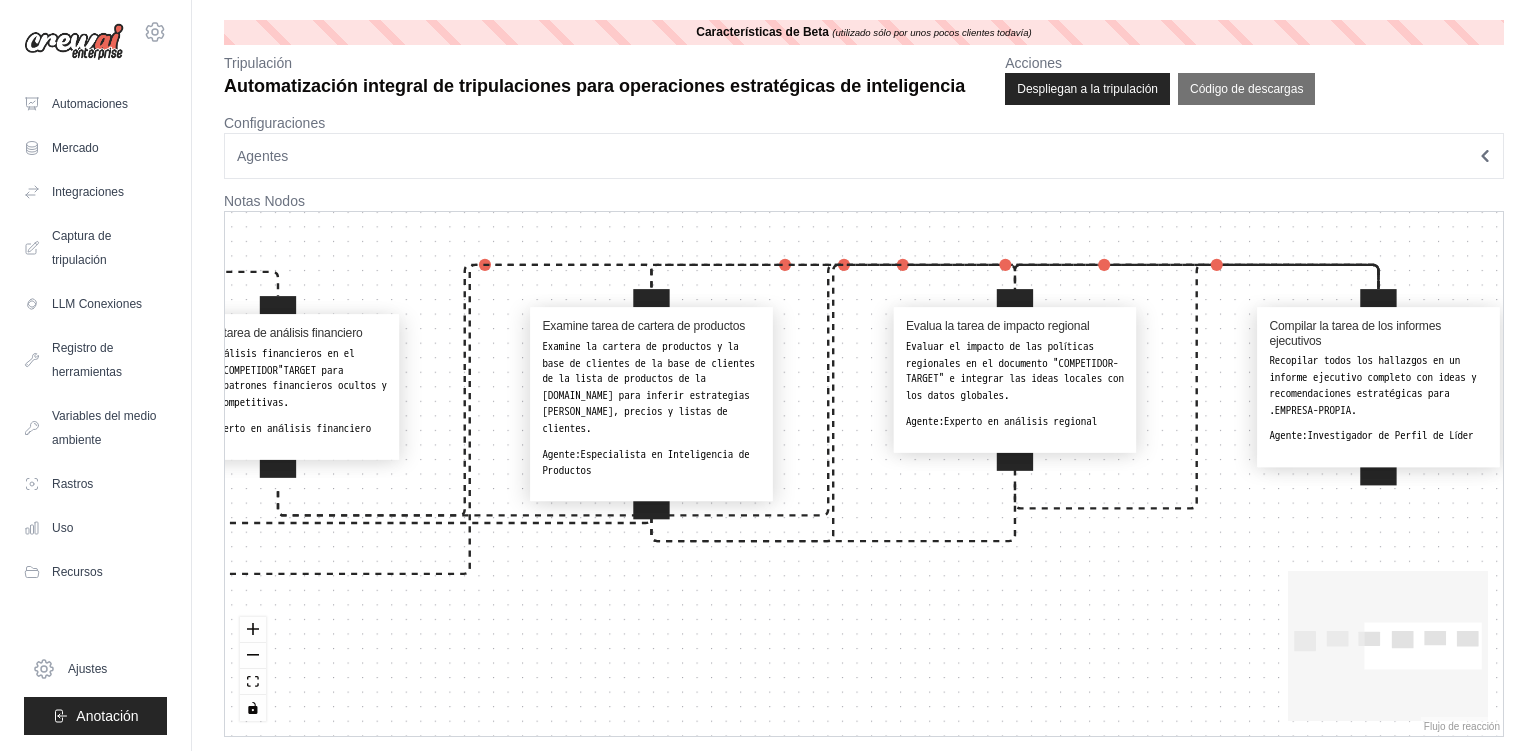 drag, startPoint x: 1186, startPoint y: 562, endPoint x: 930, endPoint y: 552, distance: 256.19525 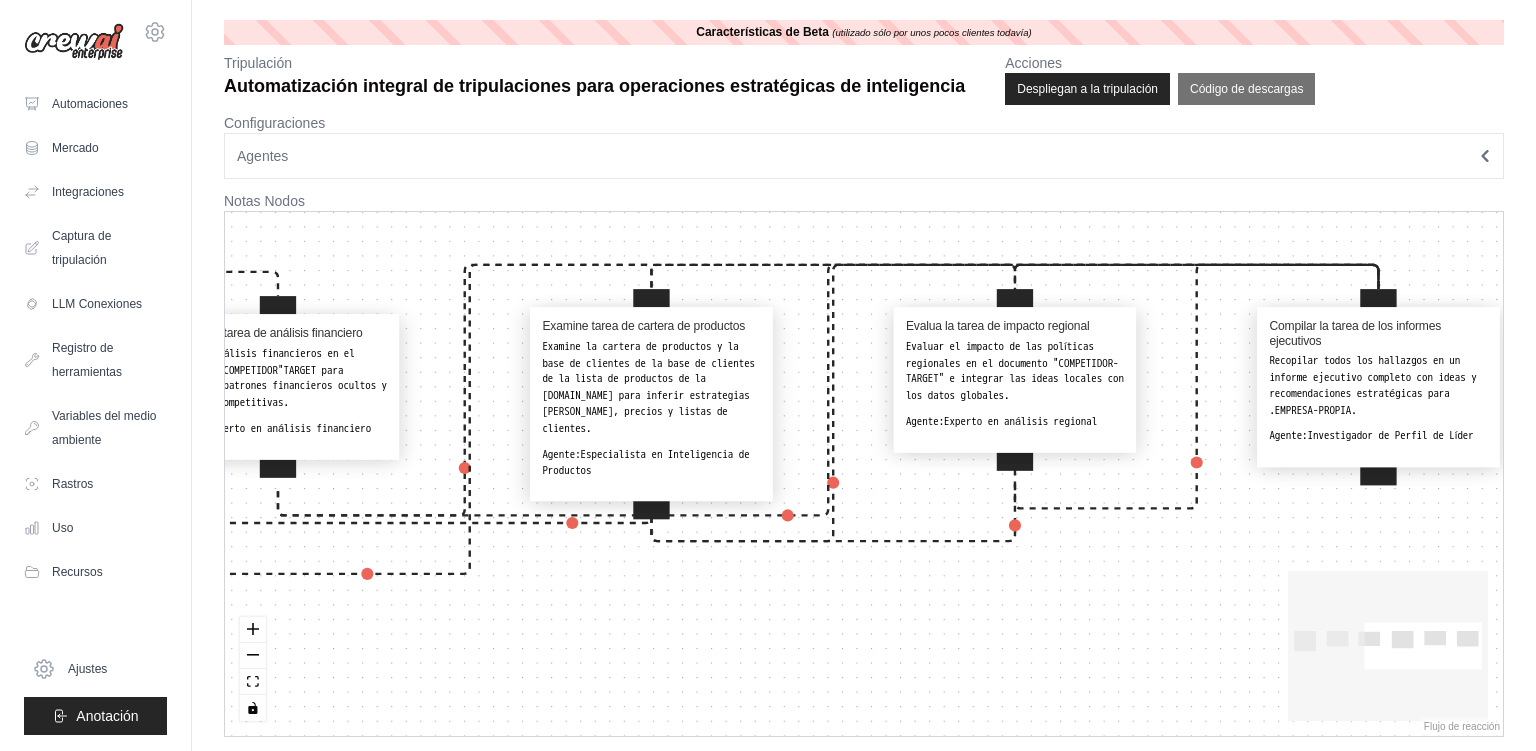 click on "Realización de la labor de investigación Realiza una investigación exhaustiva para recopilar información sobre el sector de "COMPETIDOR"TARGET en el sector de SECTOR-ESPECIFICO. Céntrate en identificar competidores, planes de expansión, concursos ganados y movimientos estratégicos. Agente:  Investigador de Perfil de Líder Desarrolle tarea de modelos probabilísticos Desarrolle modelos probabilistas usando la teoría del juego para predecir los movimientos estratégicos de .[DOMAIN_NAME]. Agente:  Especialista en análisis predictivo Realice la tarea de análisis financiero Realice análisis financieros en el programa "COMPETIDOR"TARGET para descubrir patrones financieros ocultos y ventajas competitivas. Agente:  Experto en análisis financiero Examine tarea de cartera de productos Examine la cartera de productos y la base de clientes de la base de clientes de la lista de productos de la [DOMAIN_NAME] para inferir estrategias [PERSON_NAME], precios y listas de clientes. Agente: Agente: Agente:" at bounding box center (864, 474) 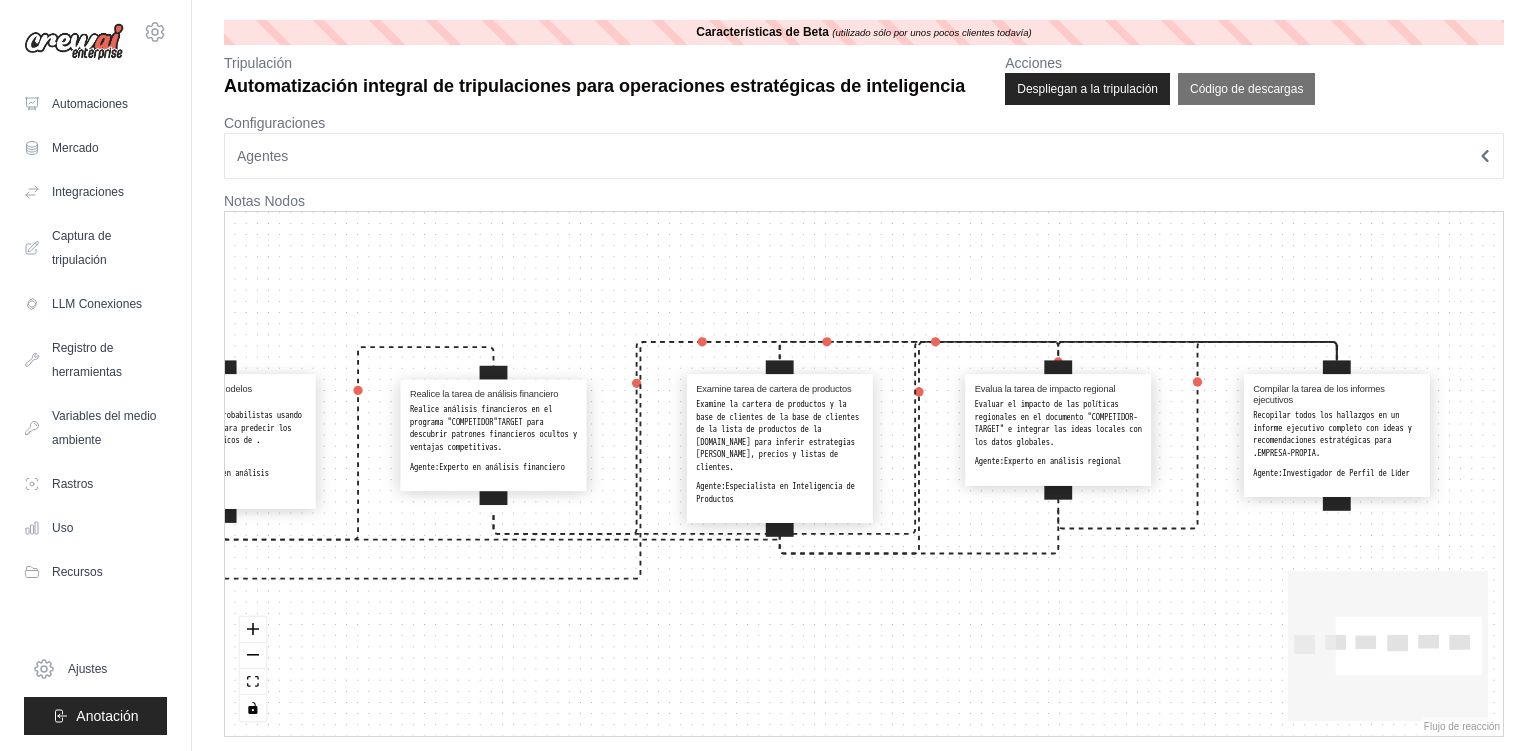 click on "Agentes" at bounding box center (864, 156) 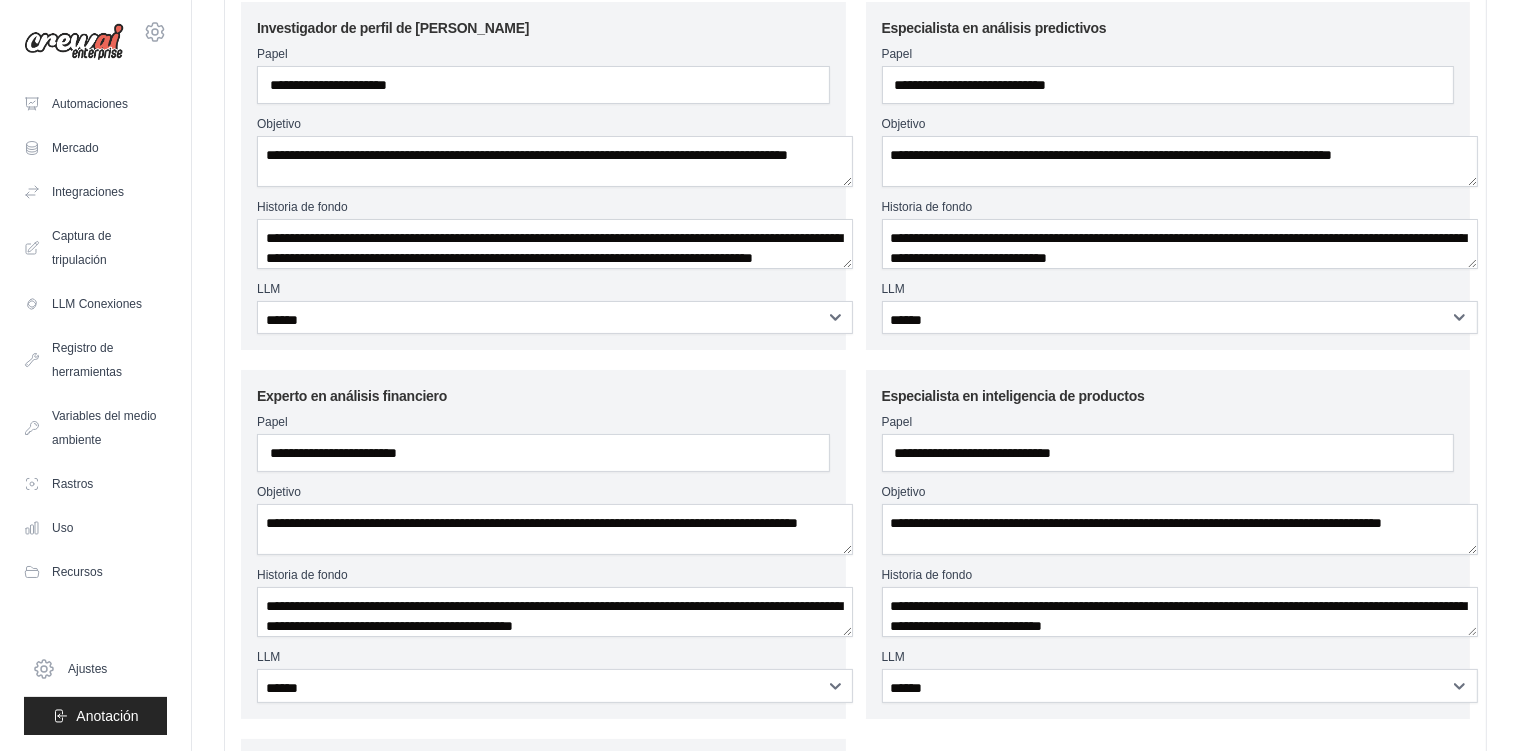 scroll, scrollTop: 192, scrollLeft: 0, axis: vertical 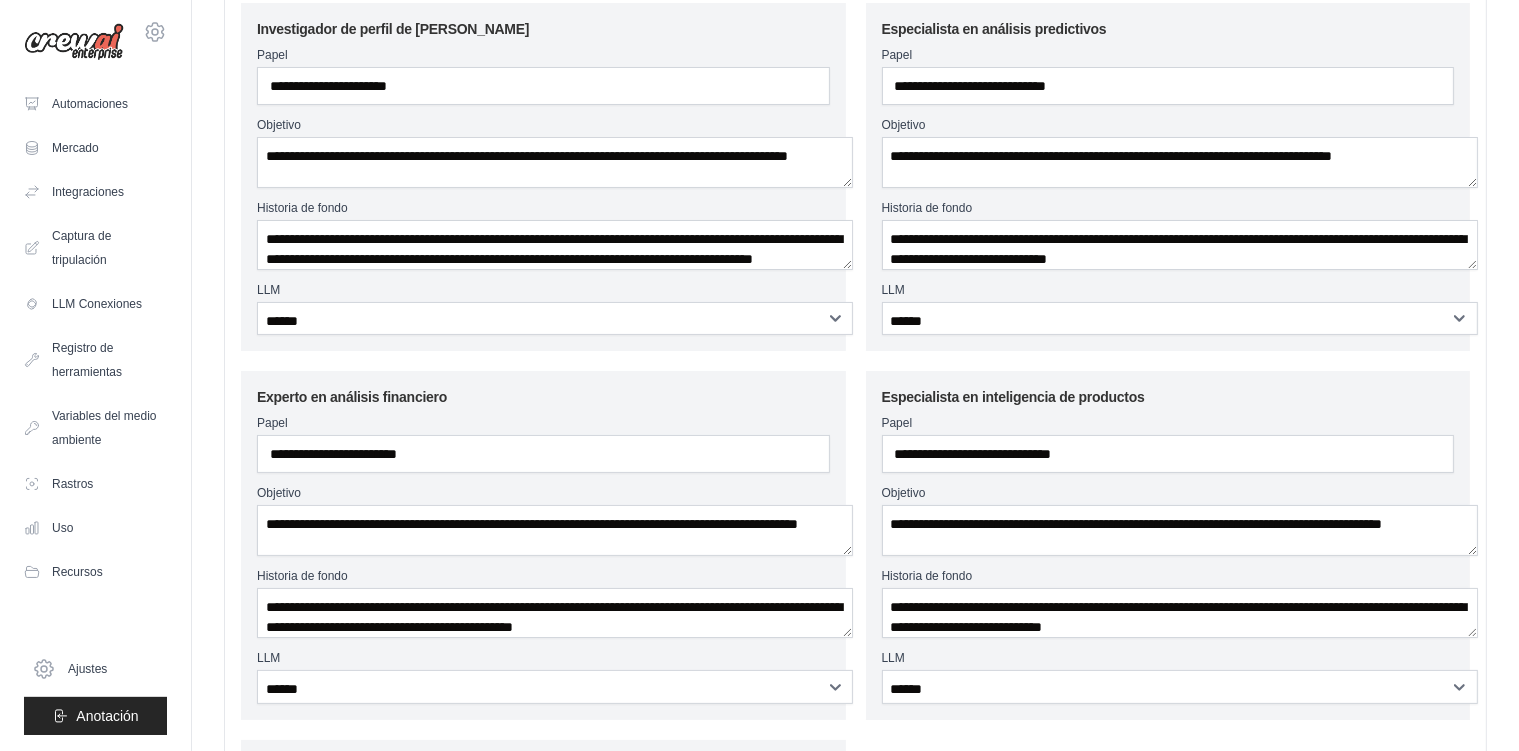 click on "LLM" at bounding box center (543, 290) 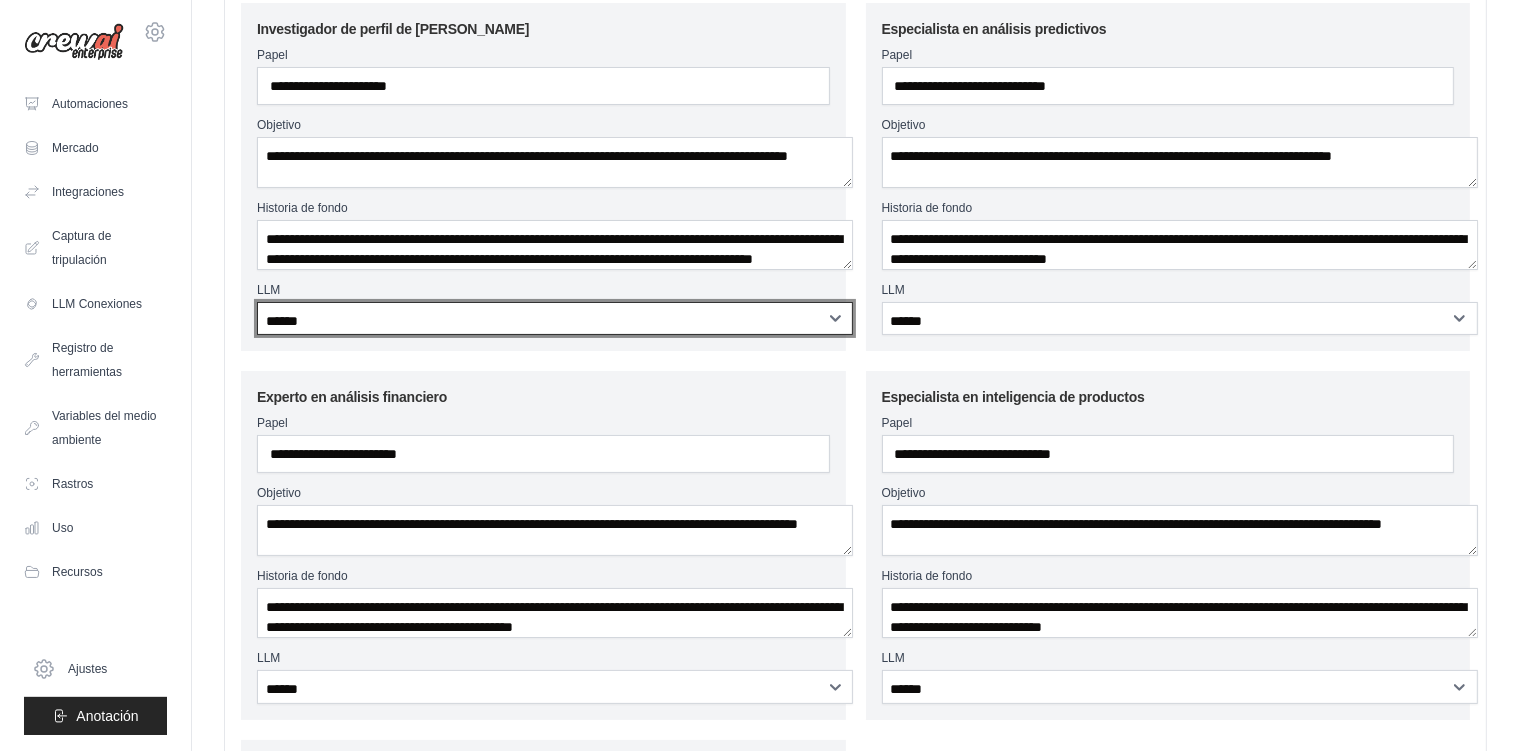 click on "**********" at bounding box center (555, 318) 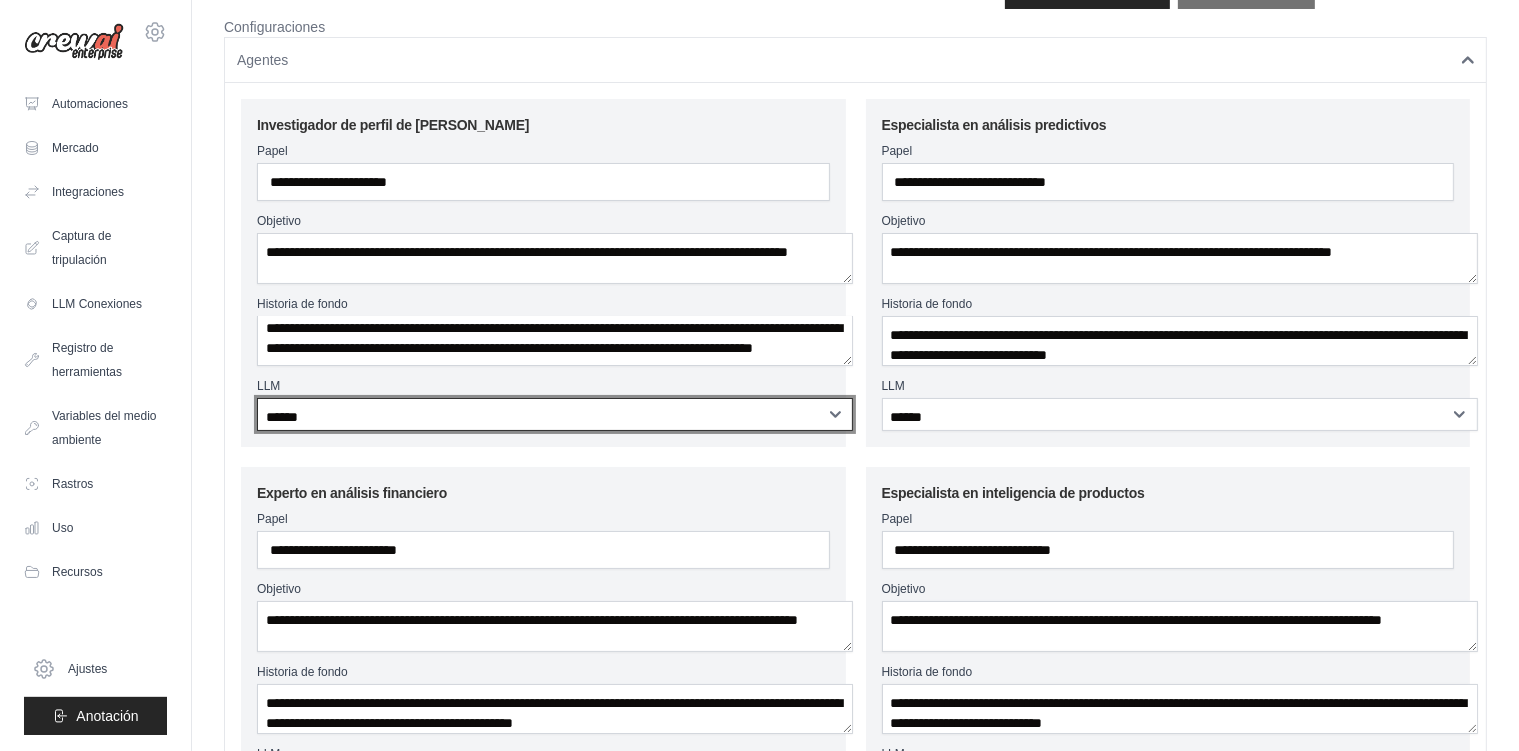 scroll, scrollTop: 18, scrollLeft: 0, axis: vertical 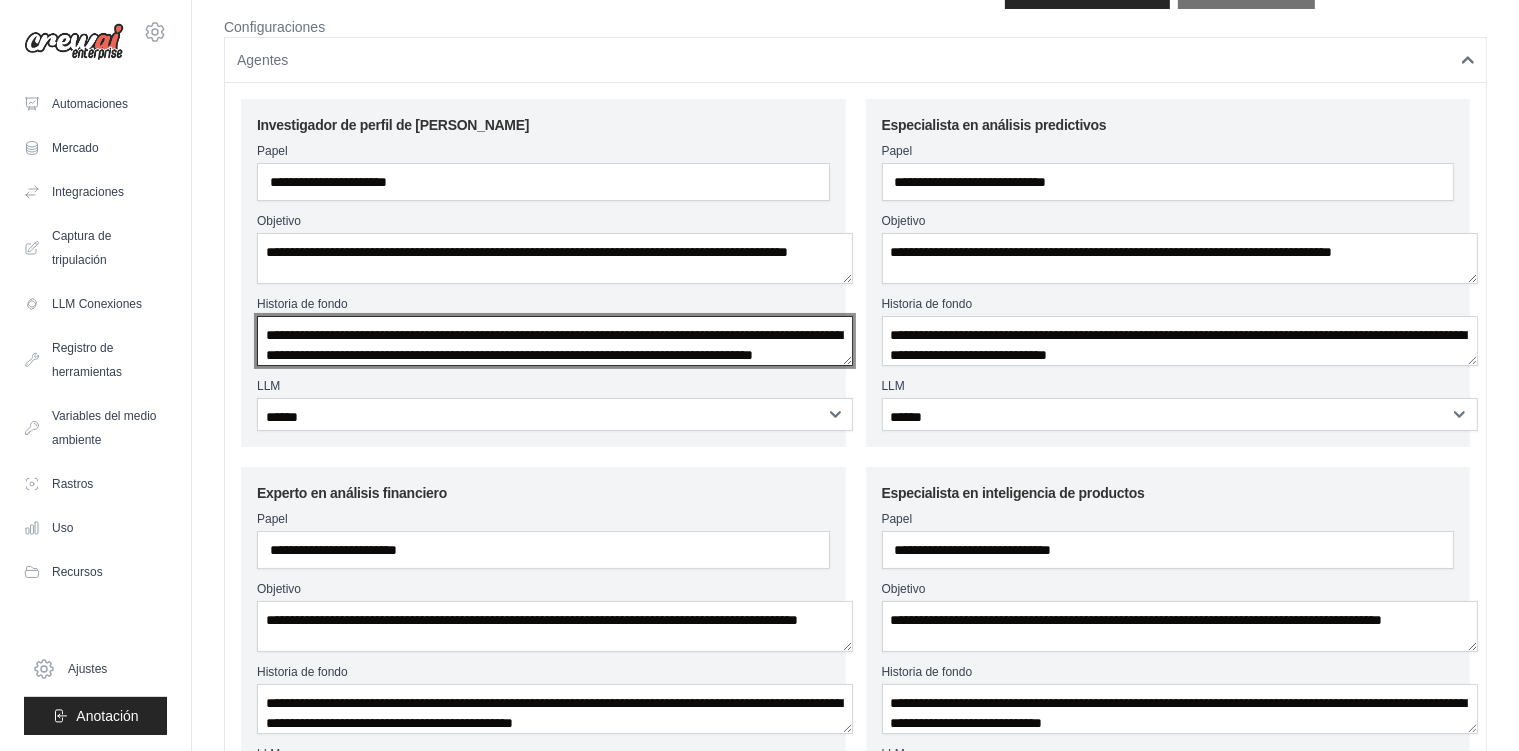 click on "**********" at bounding box center (555, 341) 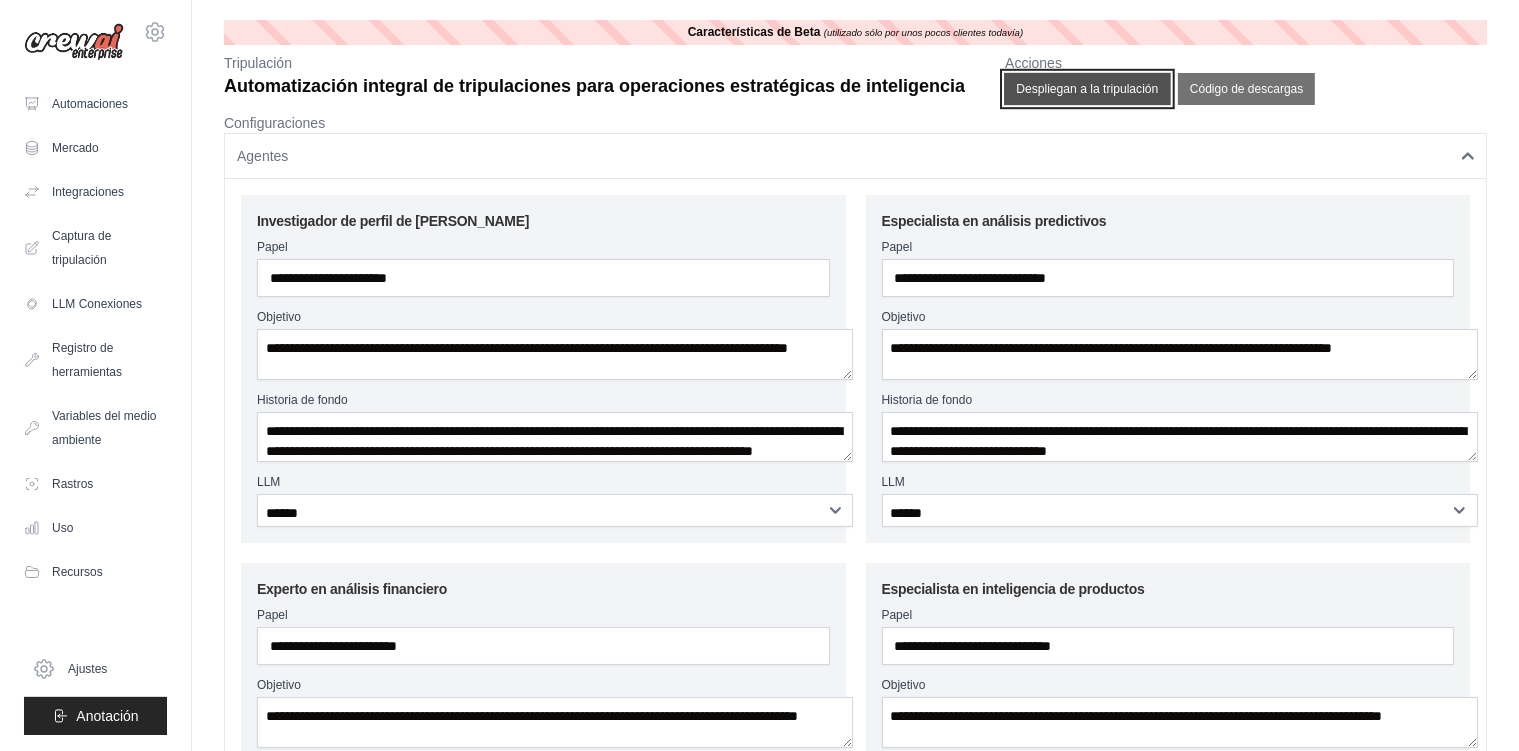 click on "Despliegan a la tripulación" at bounding box center (1087, 89) 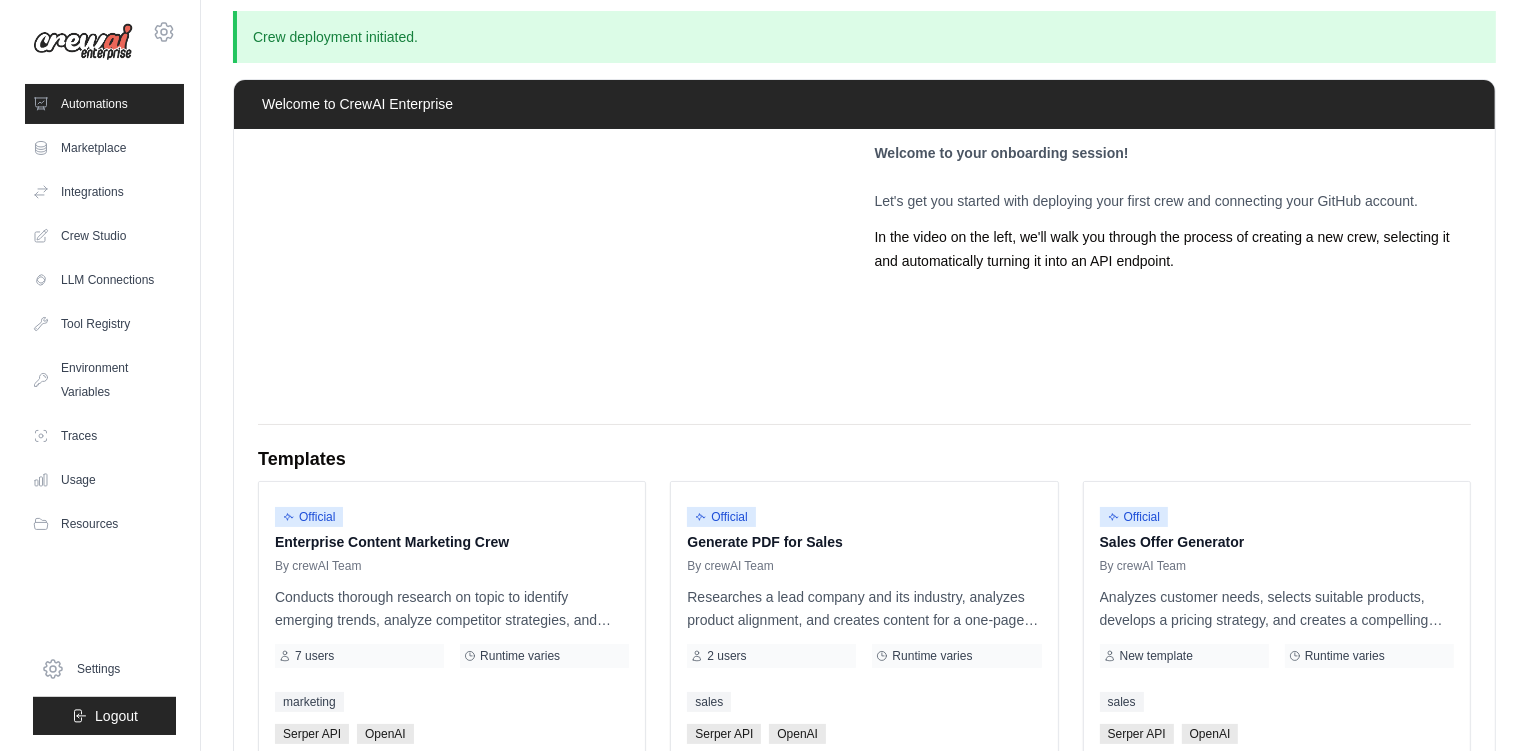 scroll, scrollTop: 0, scrollLeft: 0, axis: both 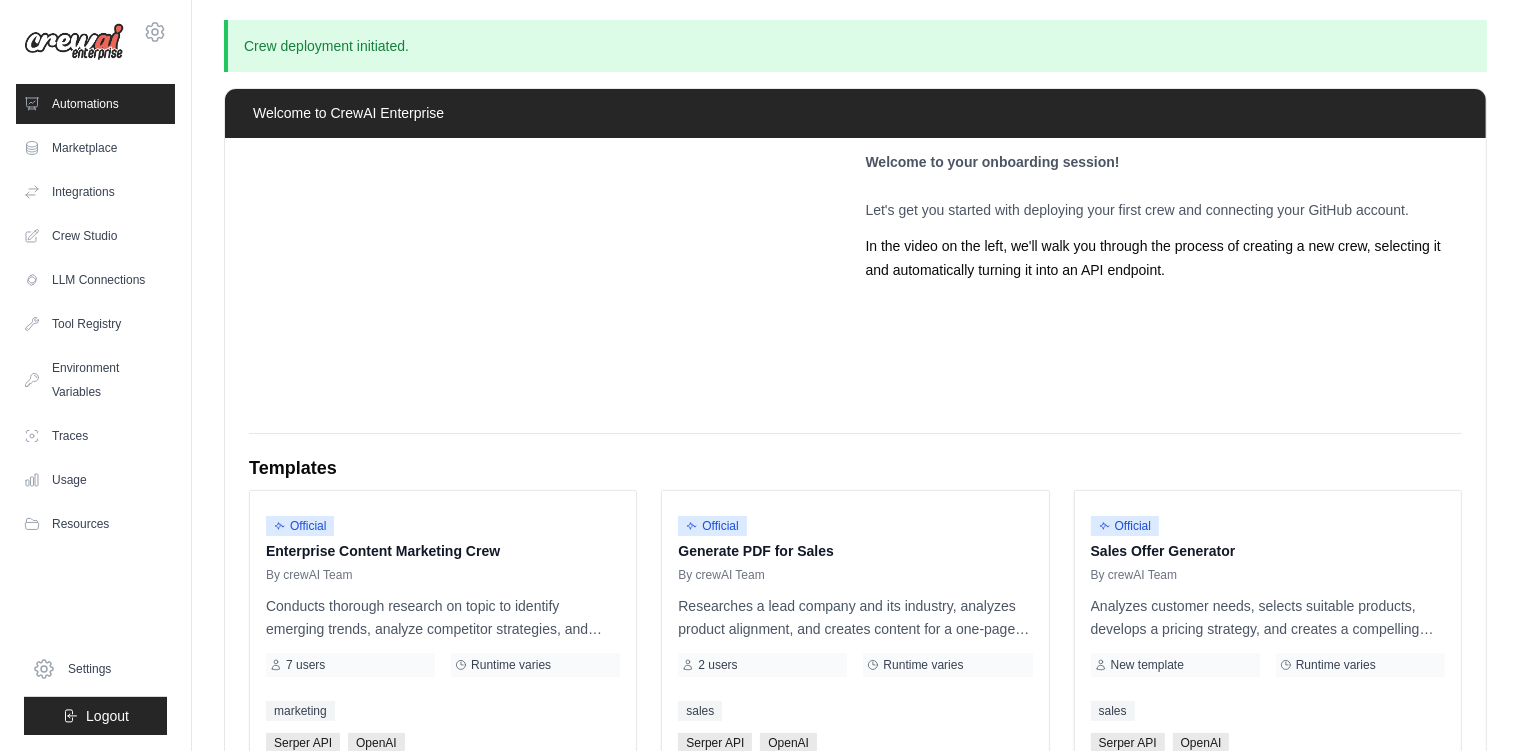 click on "Automations" at bounding box center (95, 104) 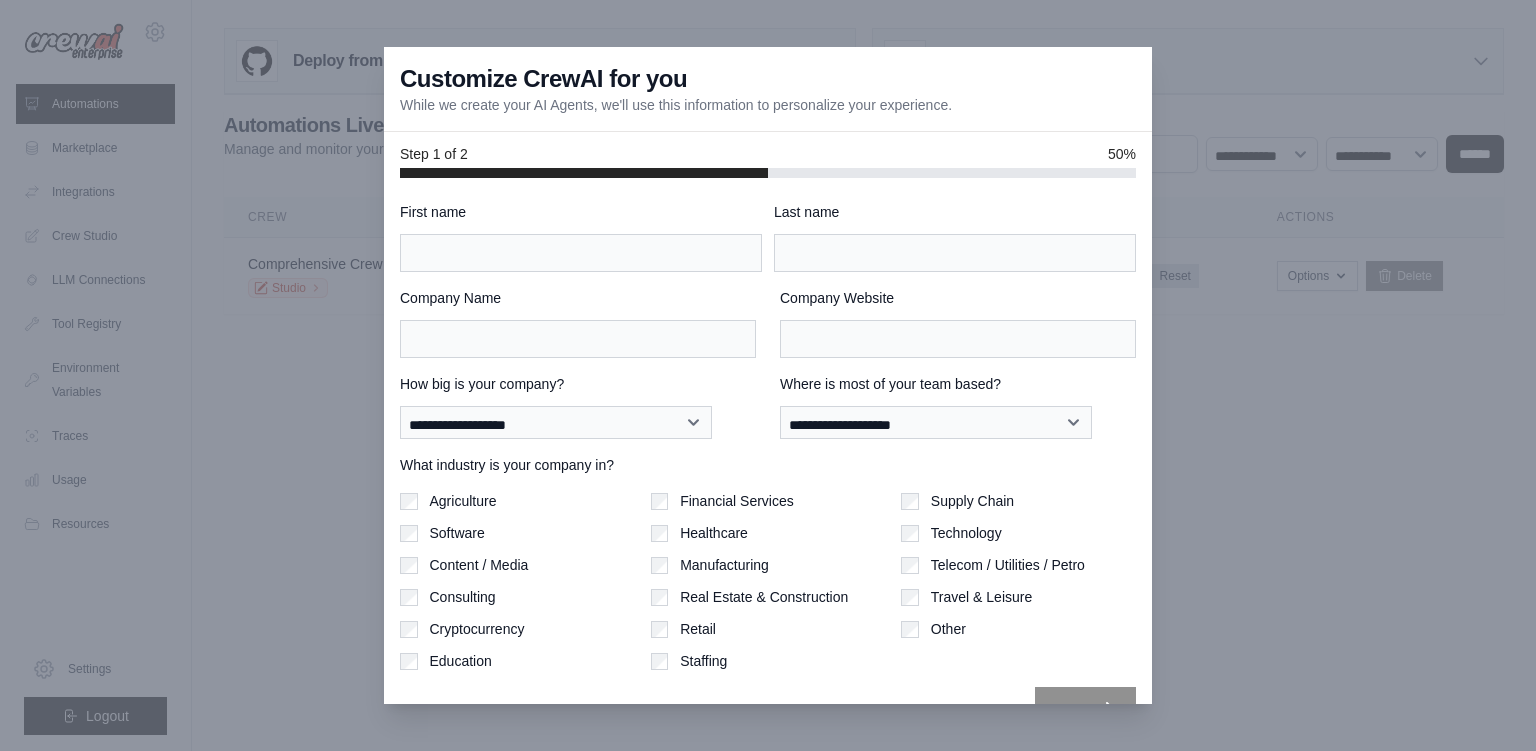 click at bounding box center (768, 375) 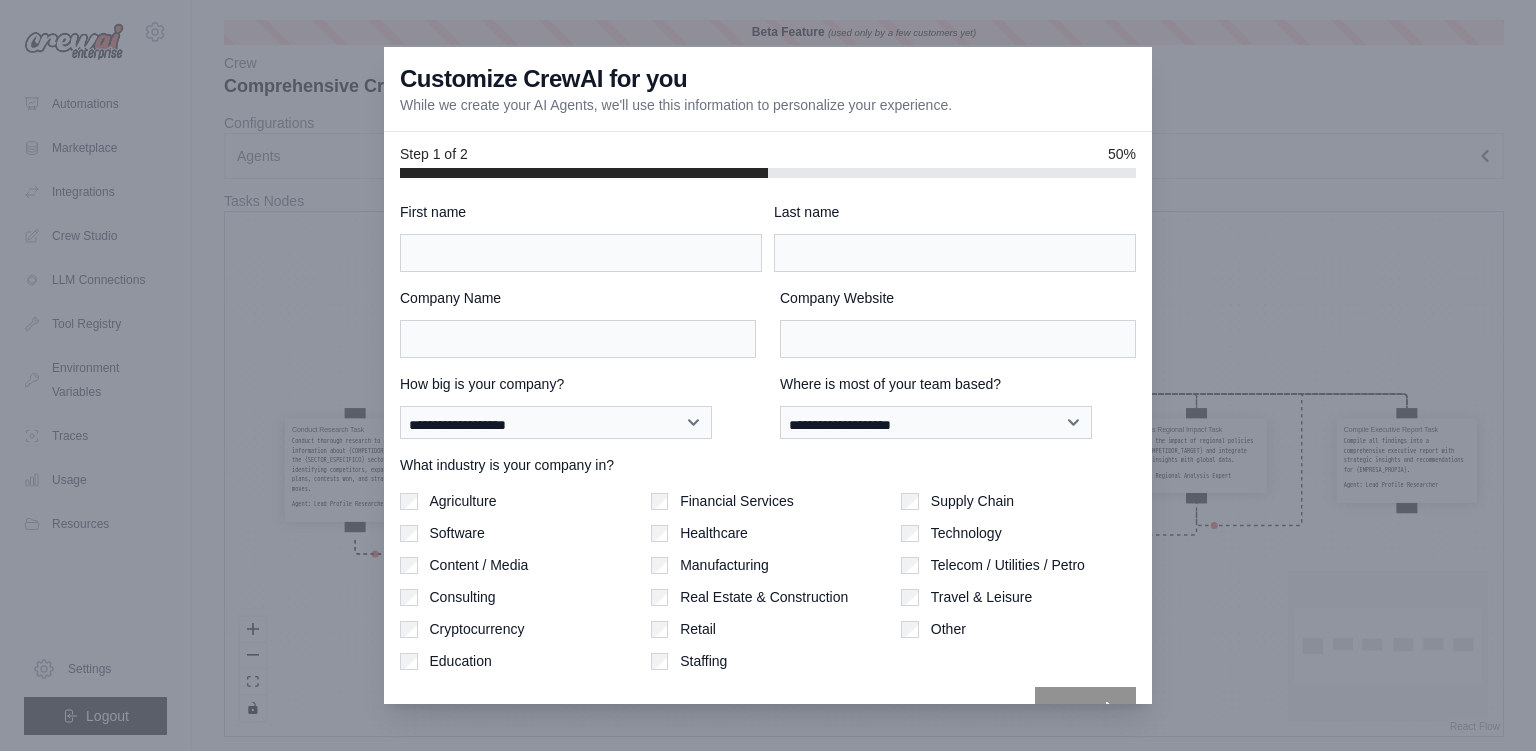 click at bounding box center [768, 375] 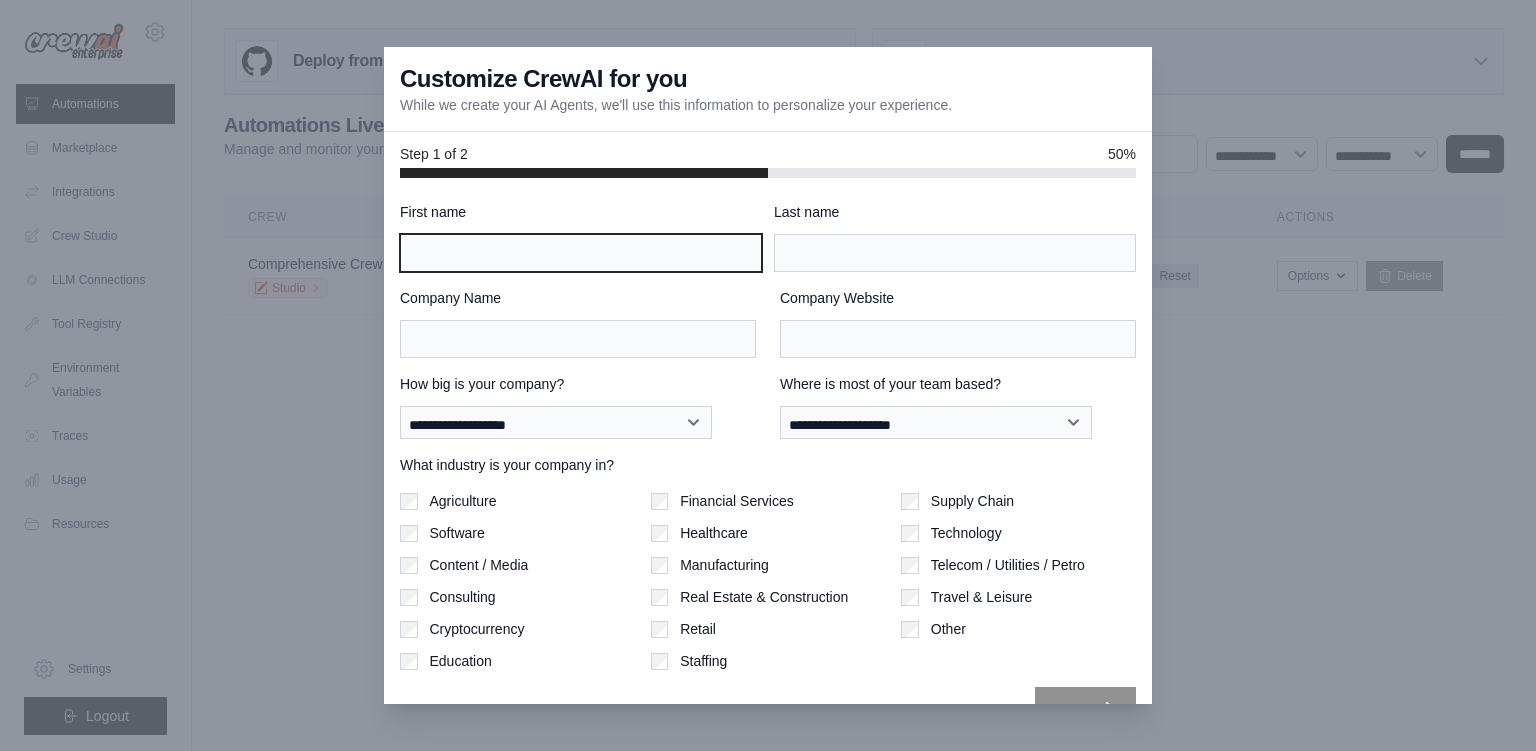click on "First name" at bounding box center [581, 253] 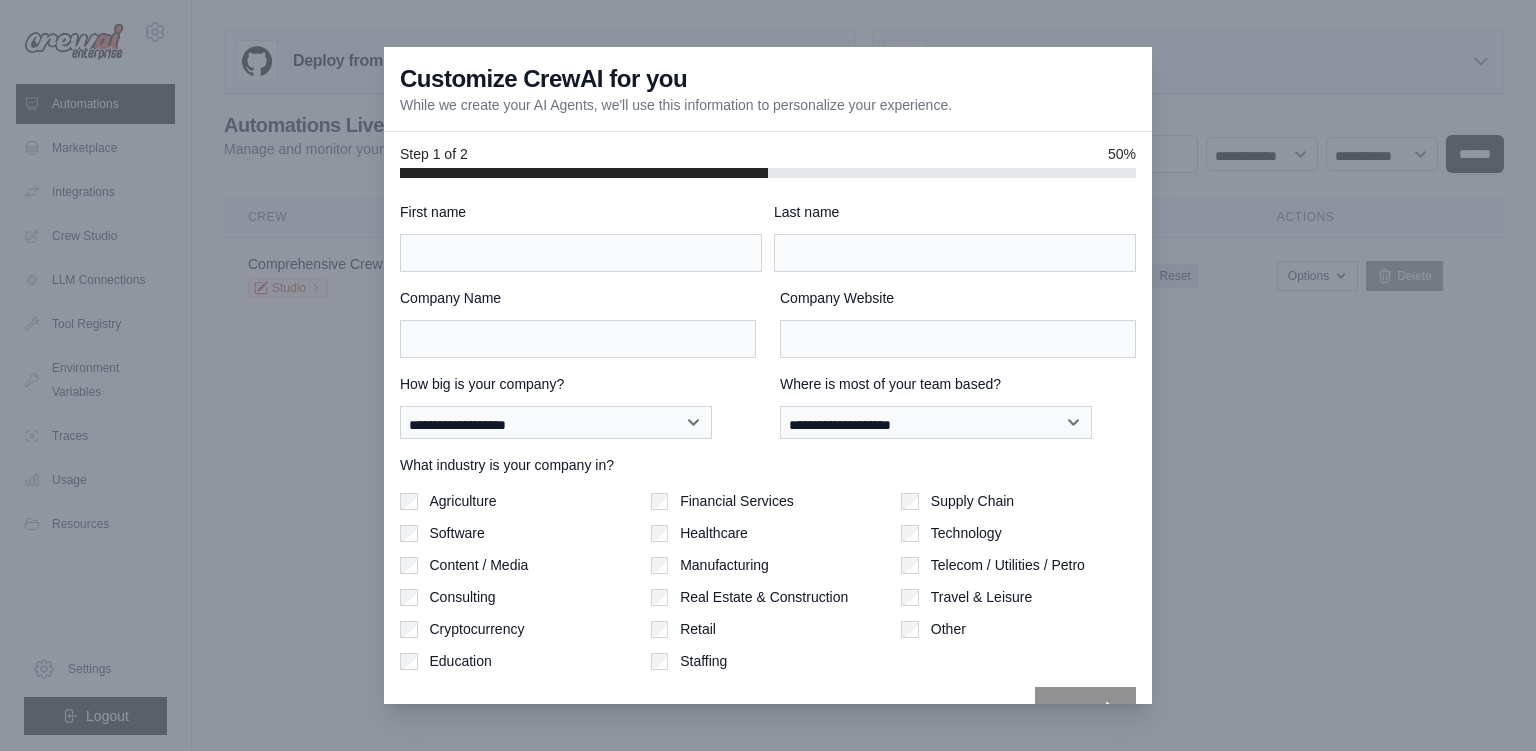 click at bounding box center [768, 375] 